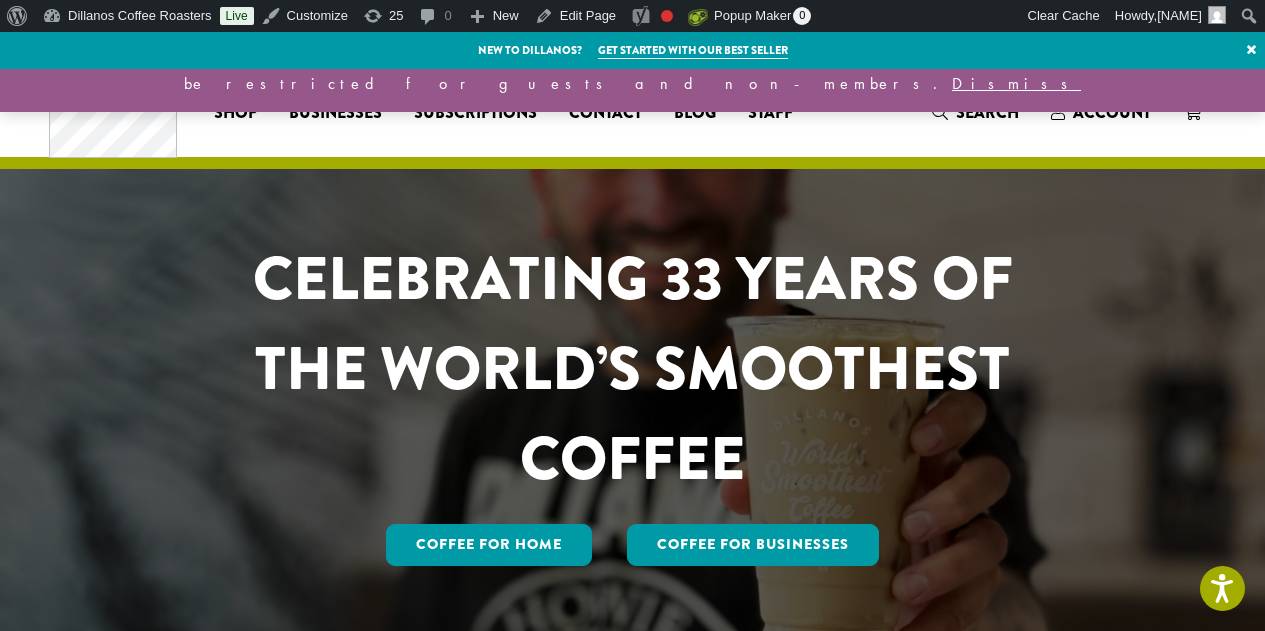 scroll, scrollTop: 0, scrollLeft: 0, axis: both 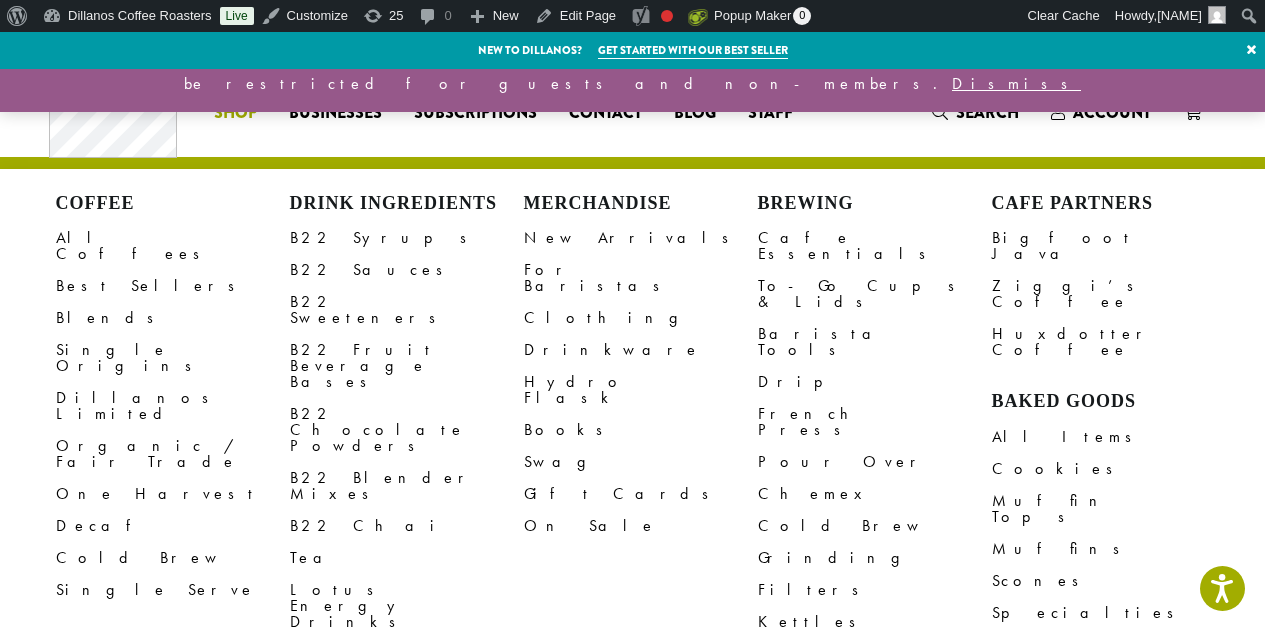 click on "Shop" at bounding box center [235, 113] 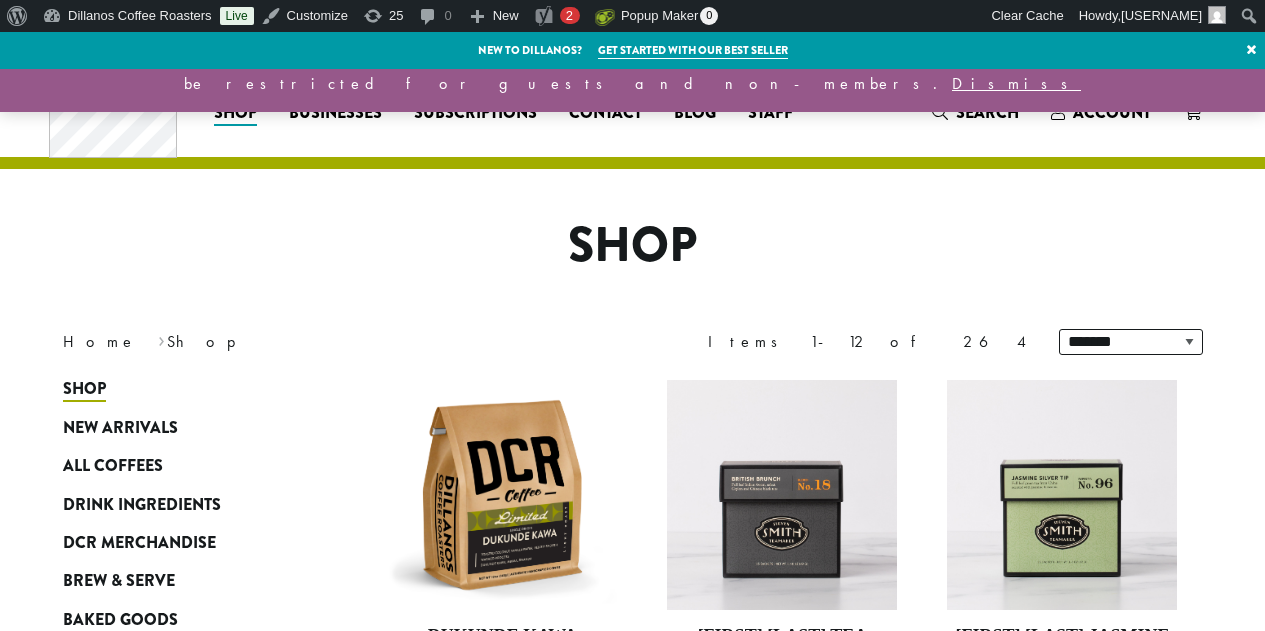 scroll, scrollTop: 0, scrollLeft: 0, axis: both 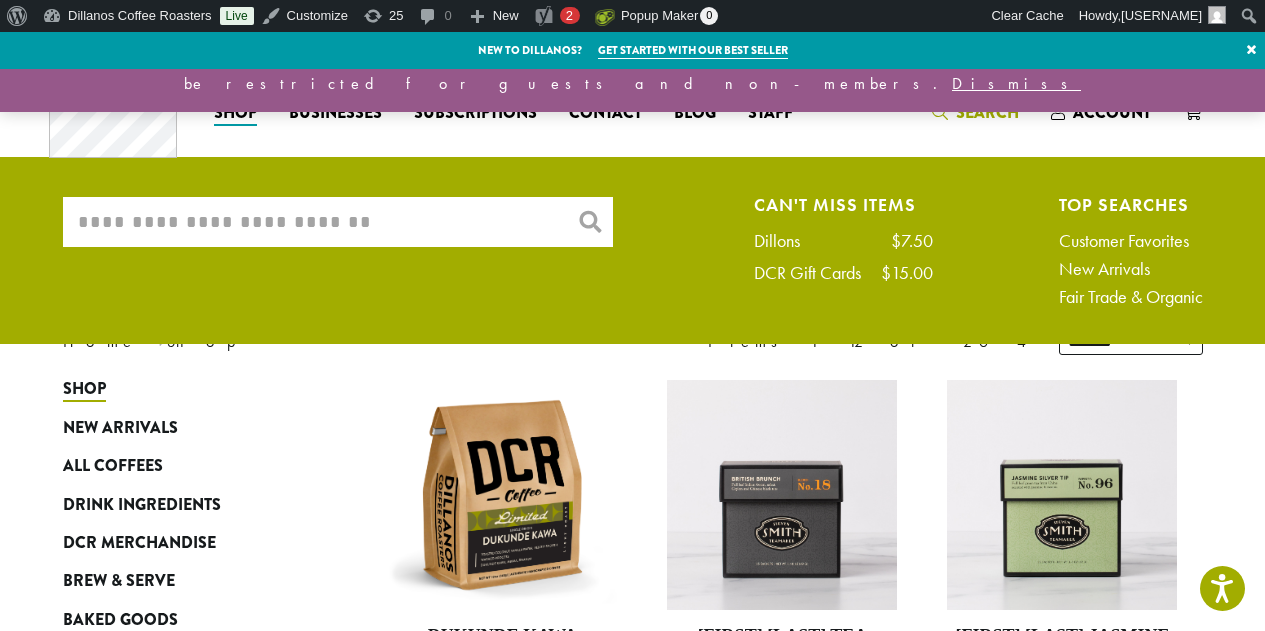 click on "What are you searching for?" at bounding box center [338, 222] 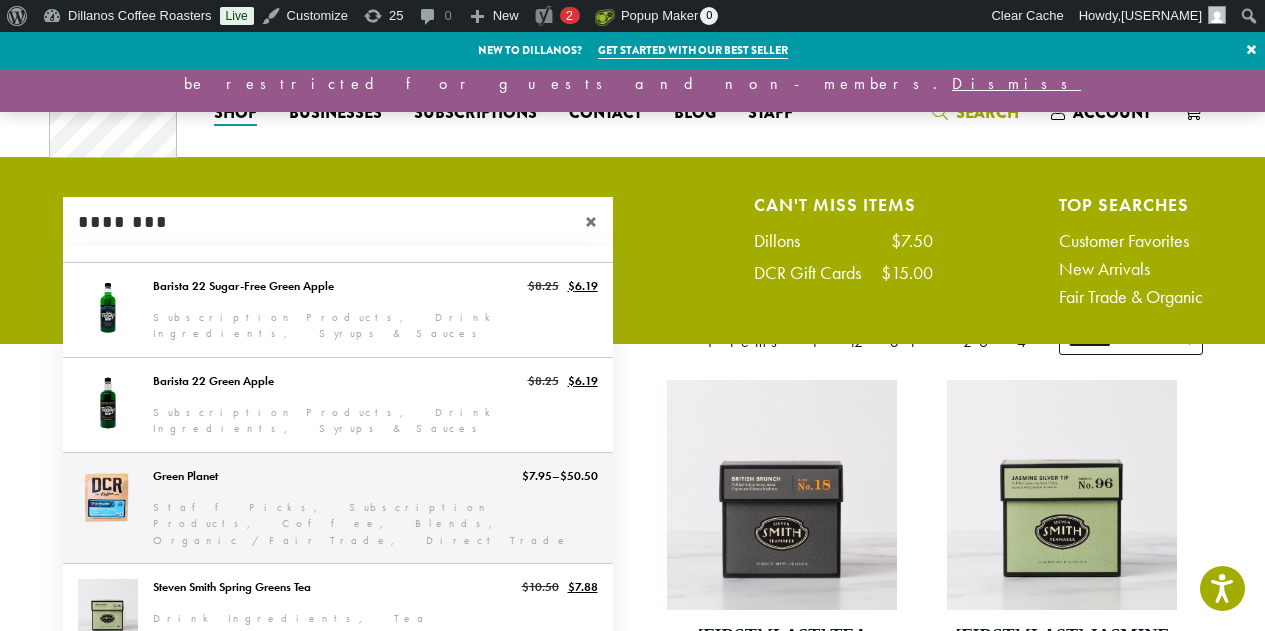 type on "********" 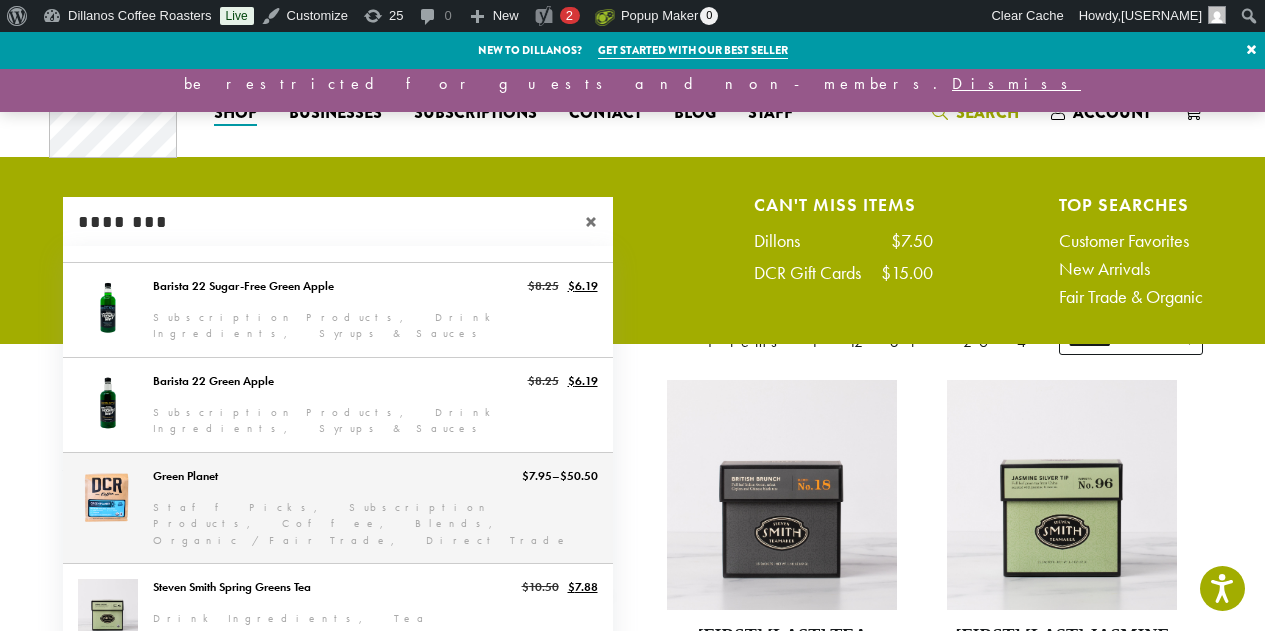 click on "Green Planet" at bounding box center [338, 508] 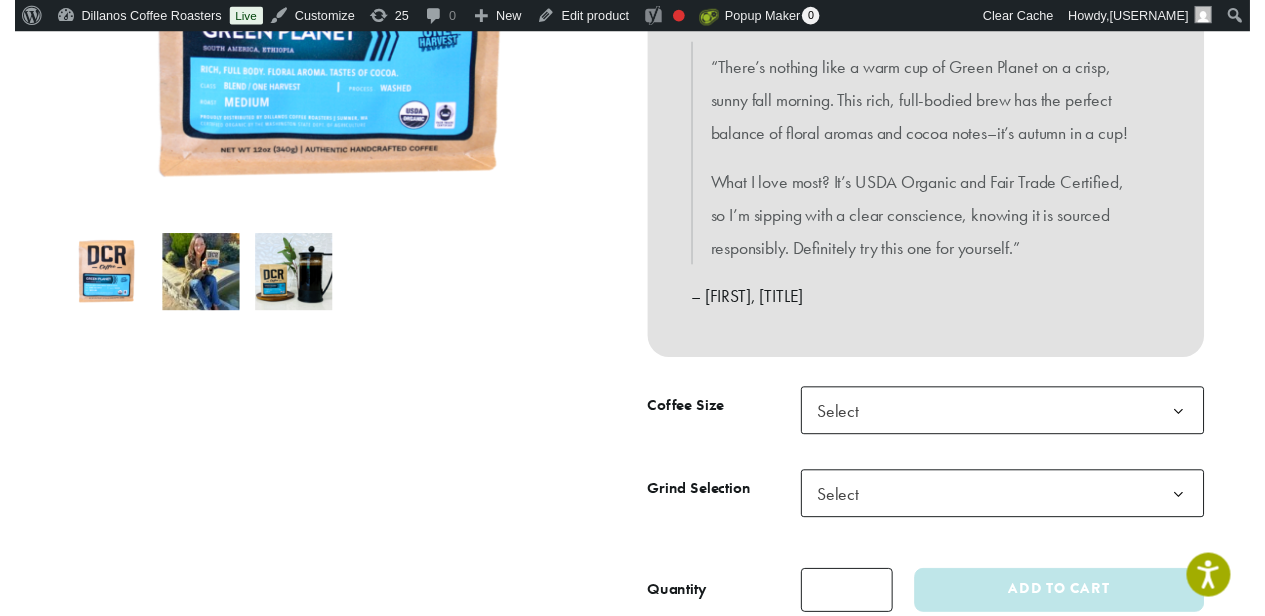 scroll, scrollTop: 515, scrollLeft: 0, axis: vertical 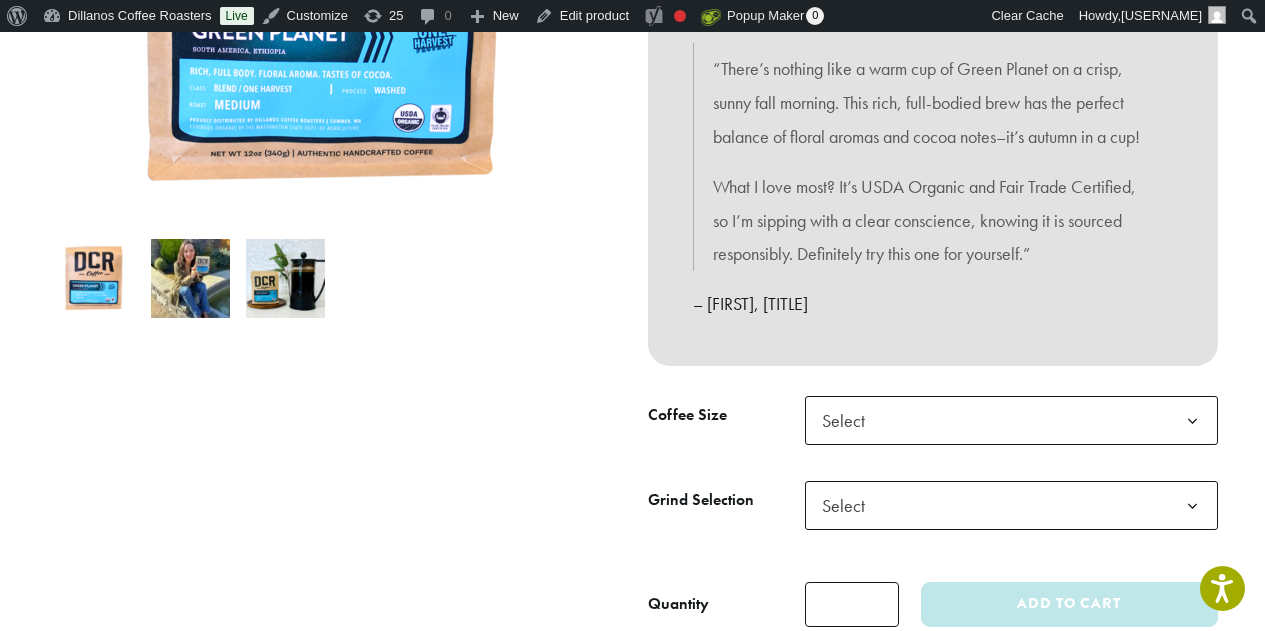 click 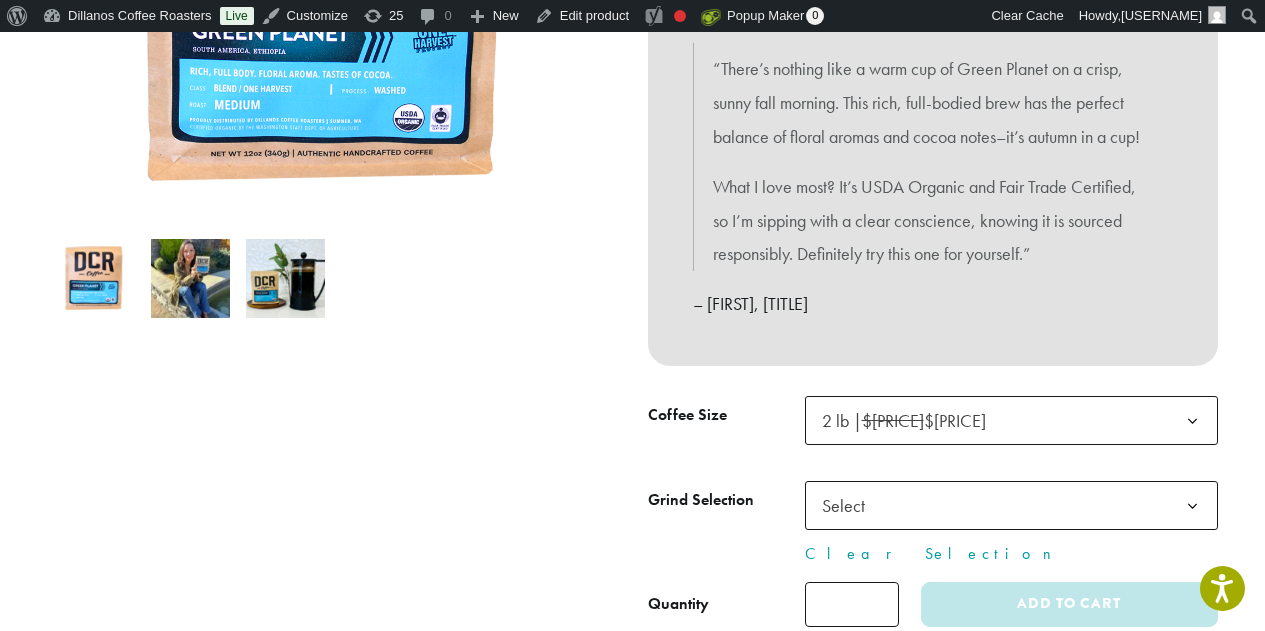click 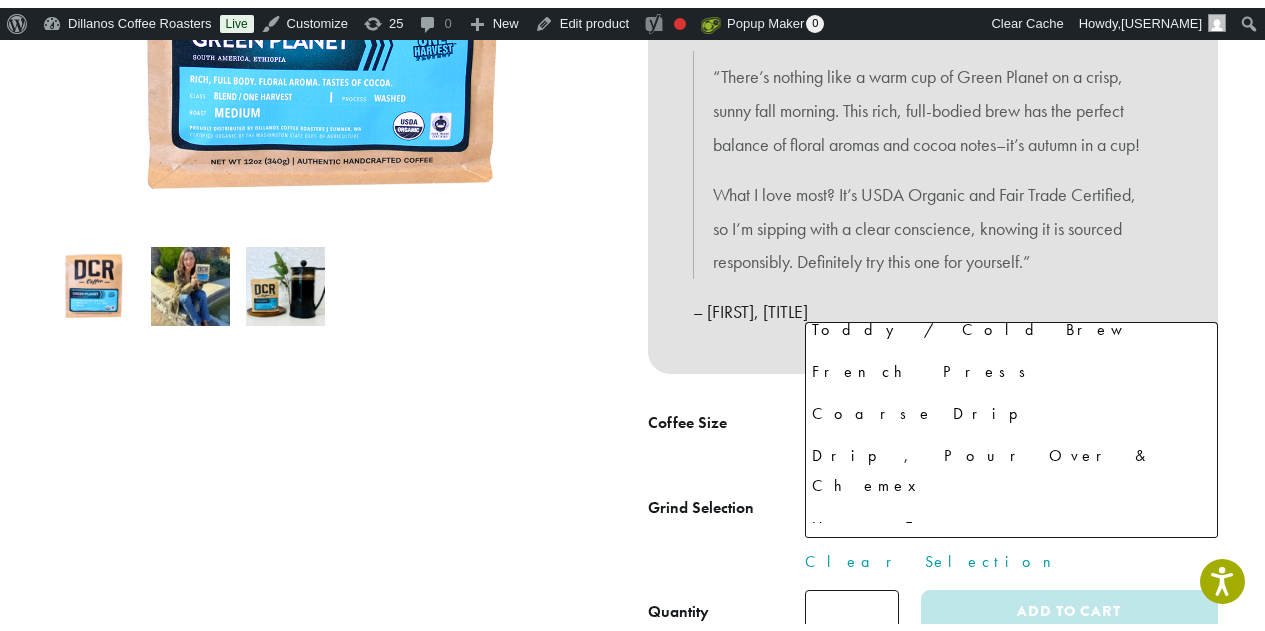scroll, scrollTop: 99, scrollLeft: 0, axis: vertical 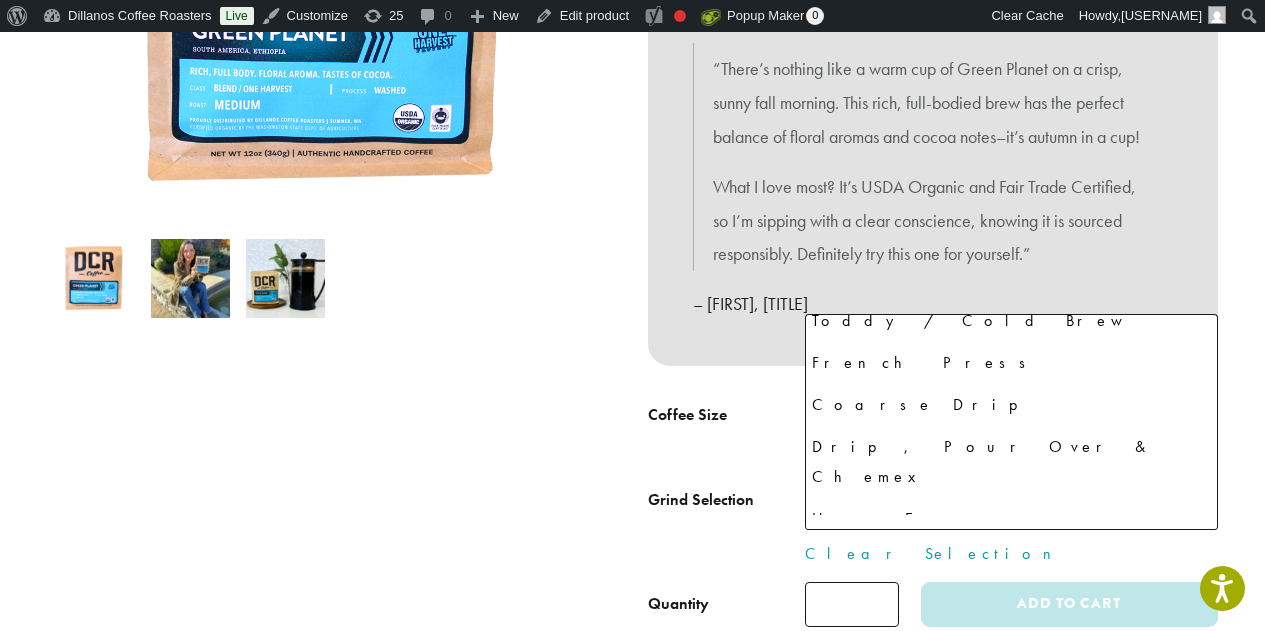 select on "**********" 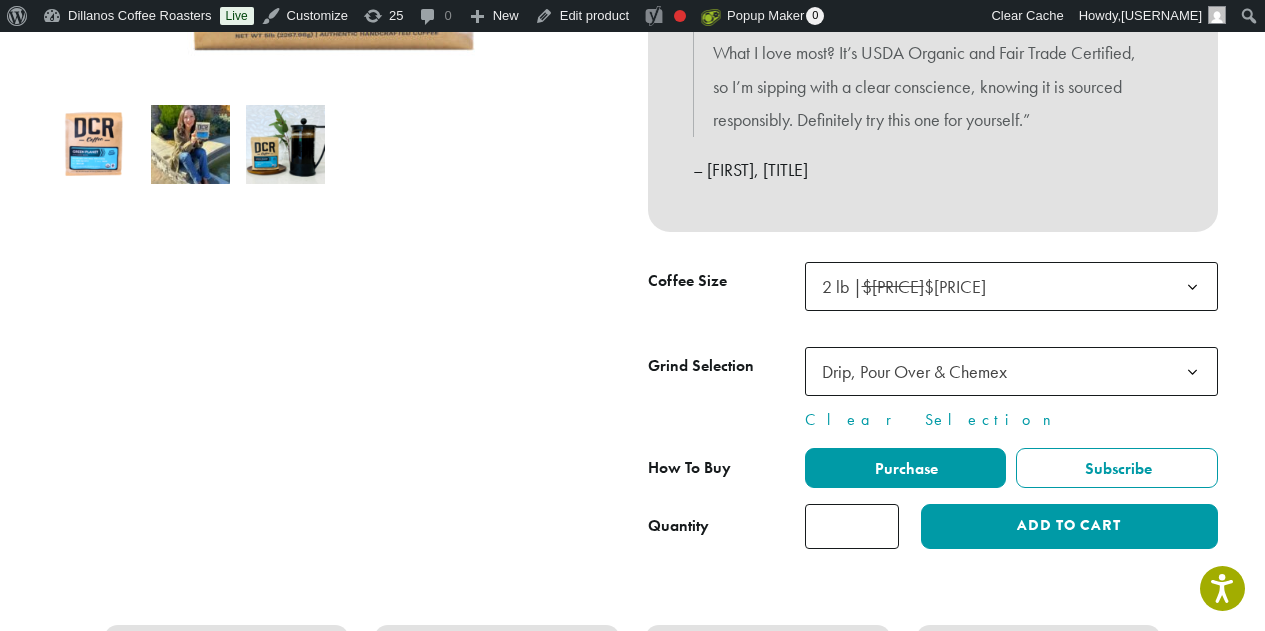 scroll, scrollTop: 650, scrollLeft: 0, axis: vertical 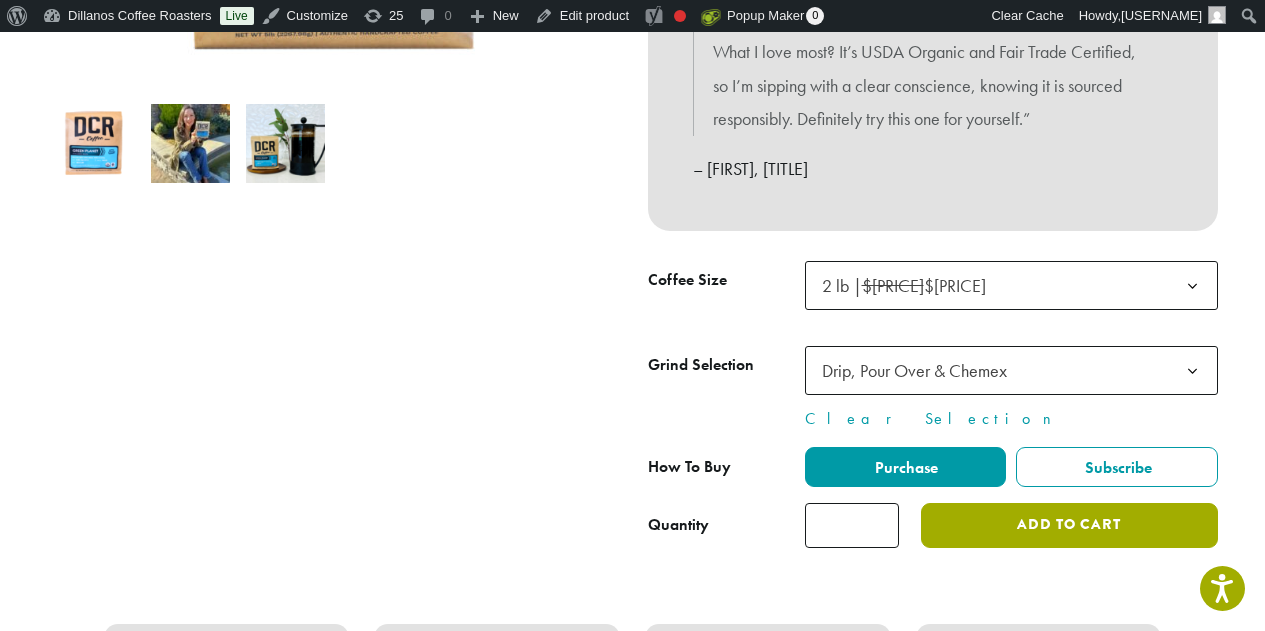 click on "Add to cart" 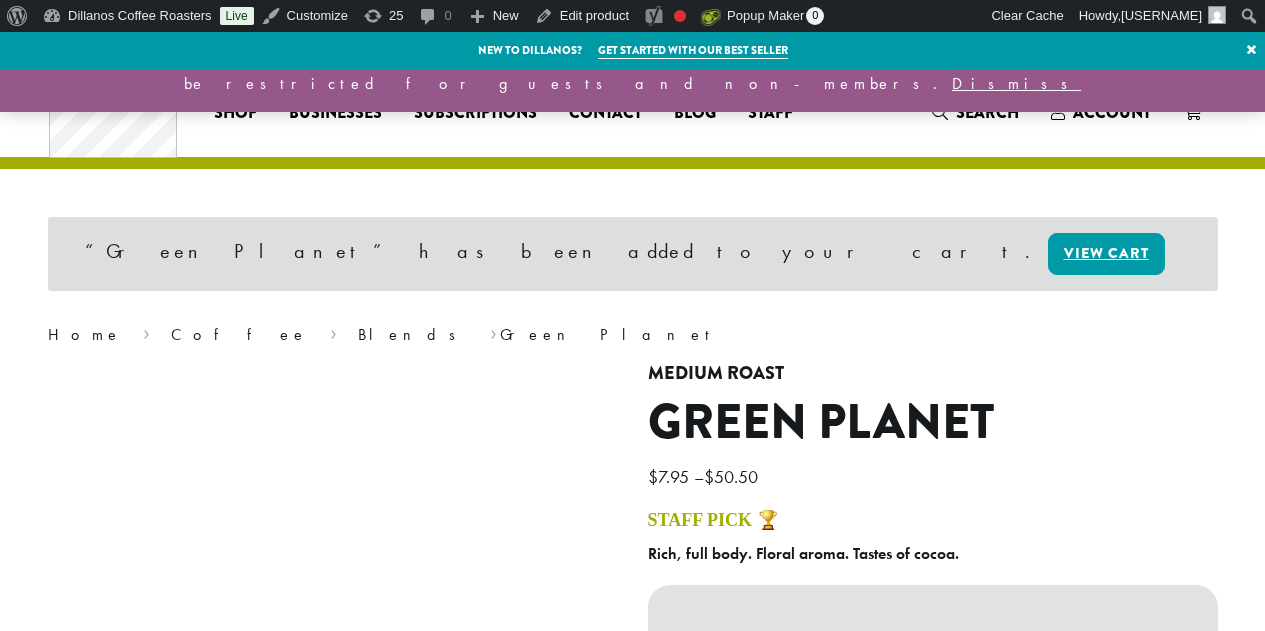 scroll, scrollTop: 0, scrollLeft: 0, axis: both 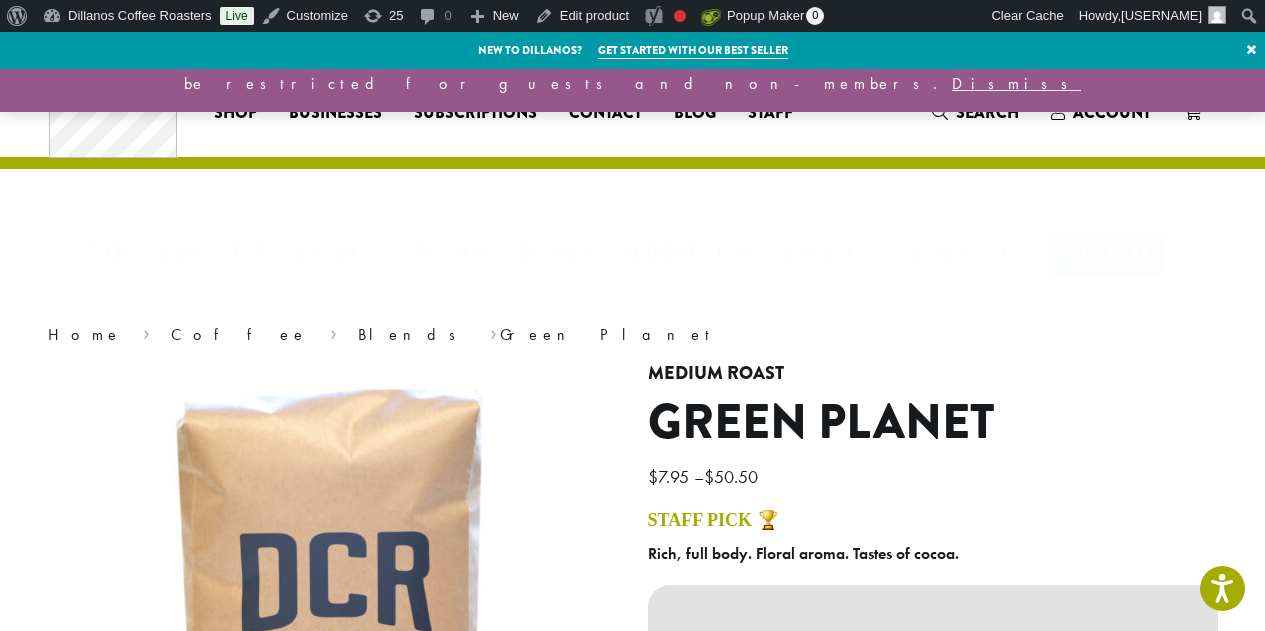 click on "Search" at bounding box center (987, 112) 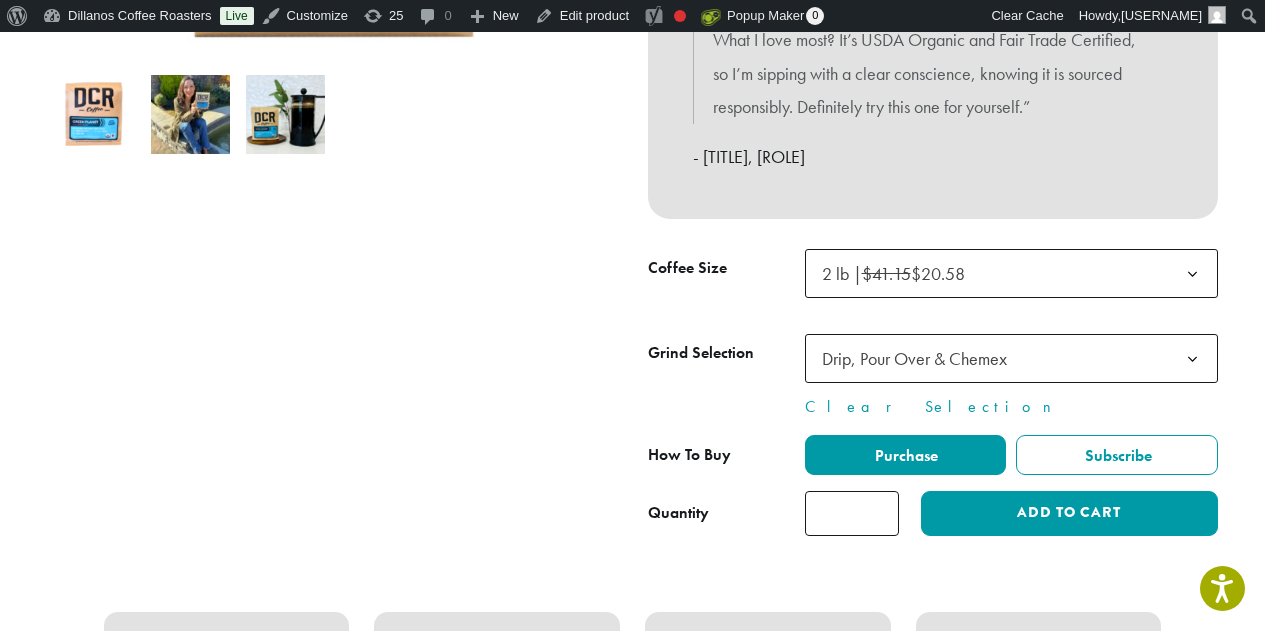 click 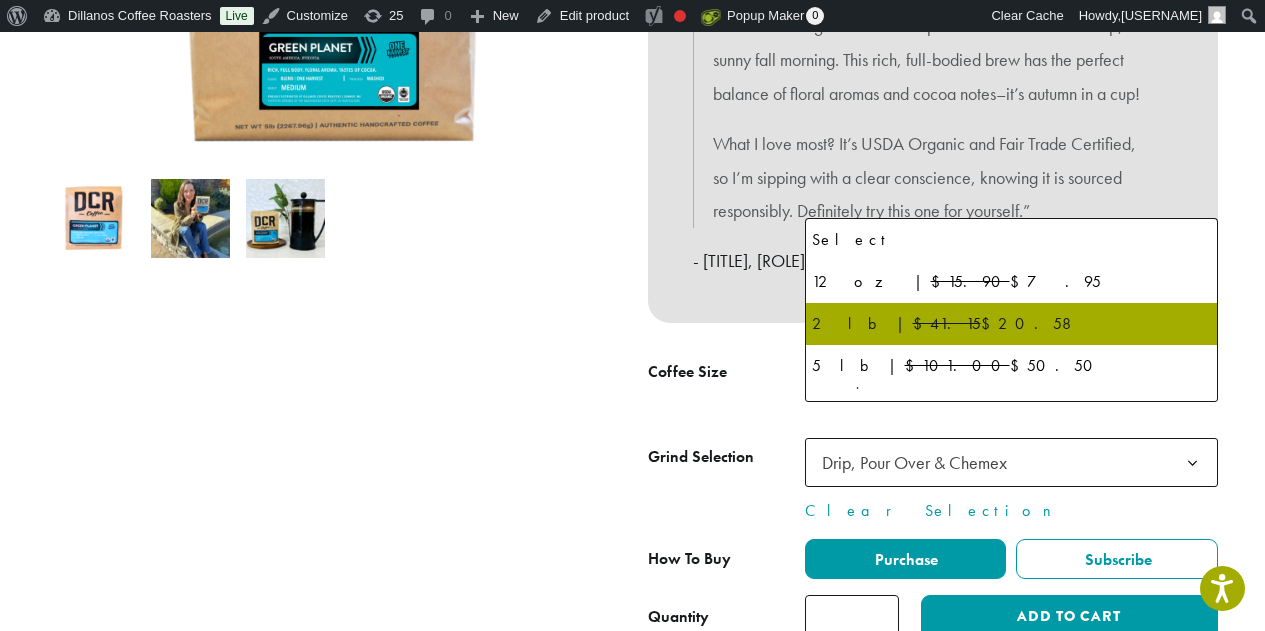 select on "*********" 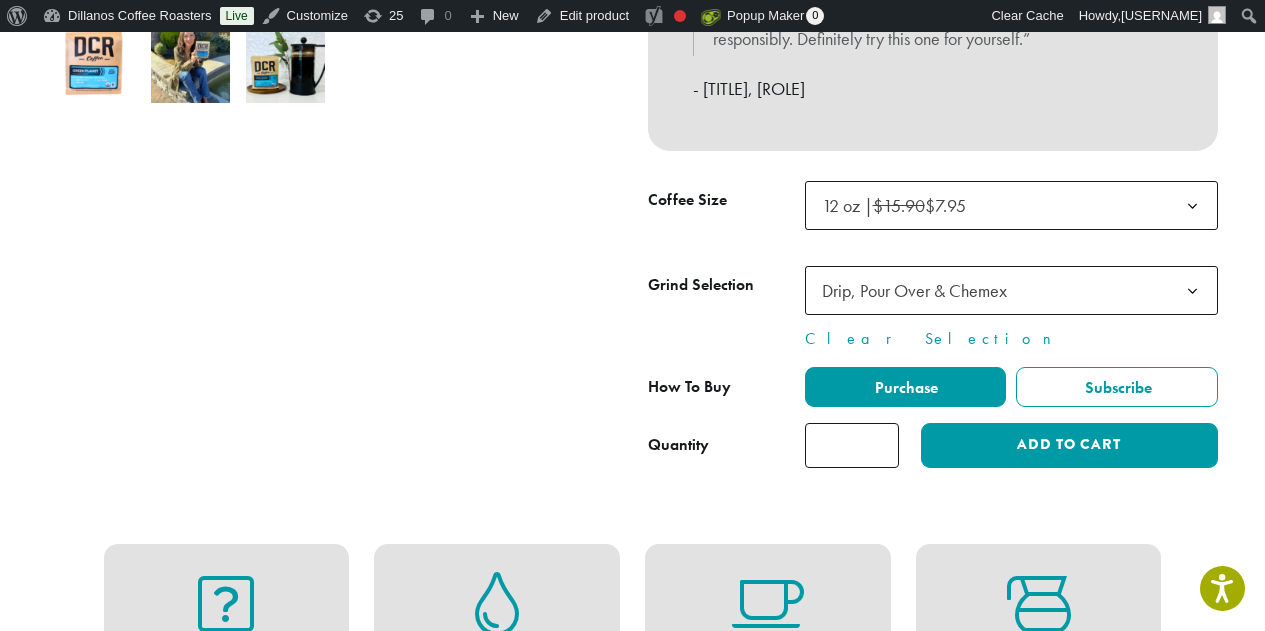scroll, scrollTop: 733, scrollLeft: 0, axis: vertical 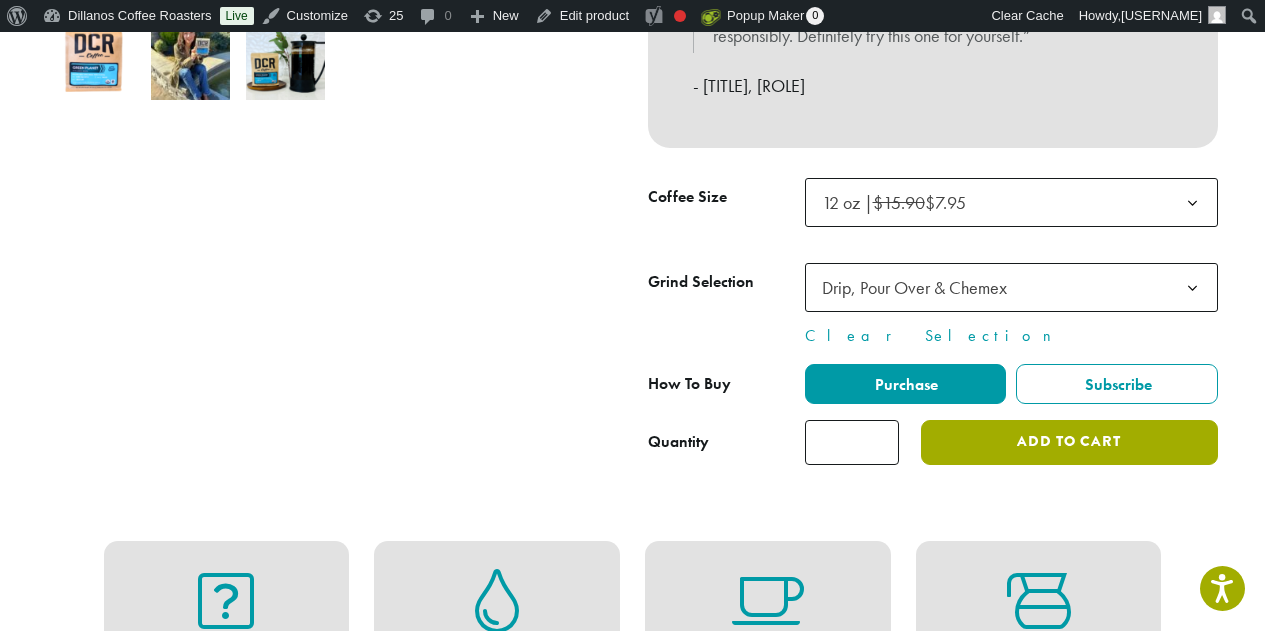 click on "Add to cart" 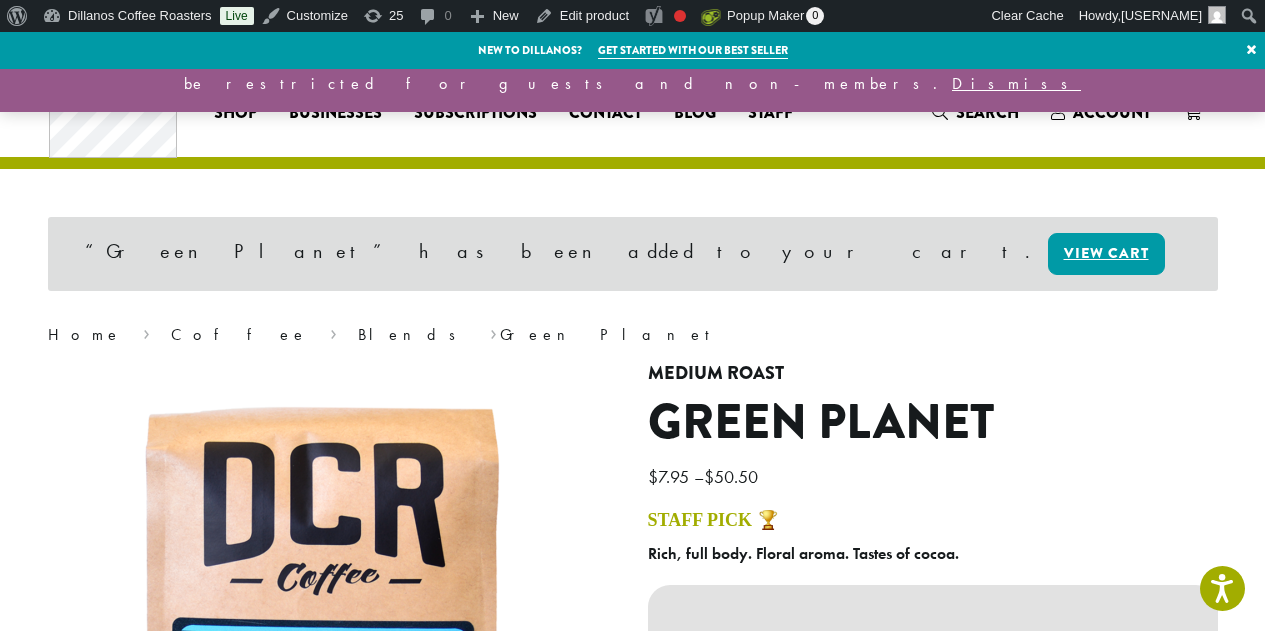scroll, scrollTop: 0, scrollLeft: 0, axis: both 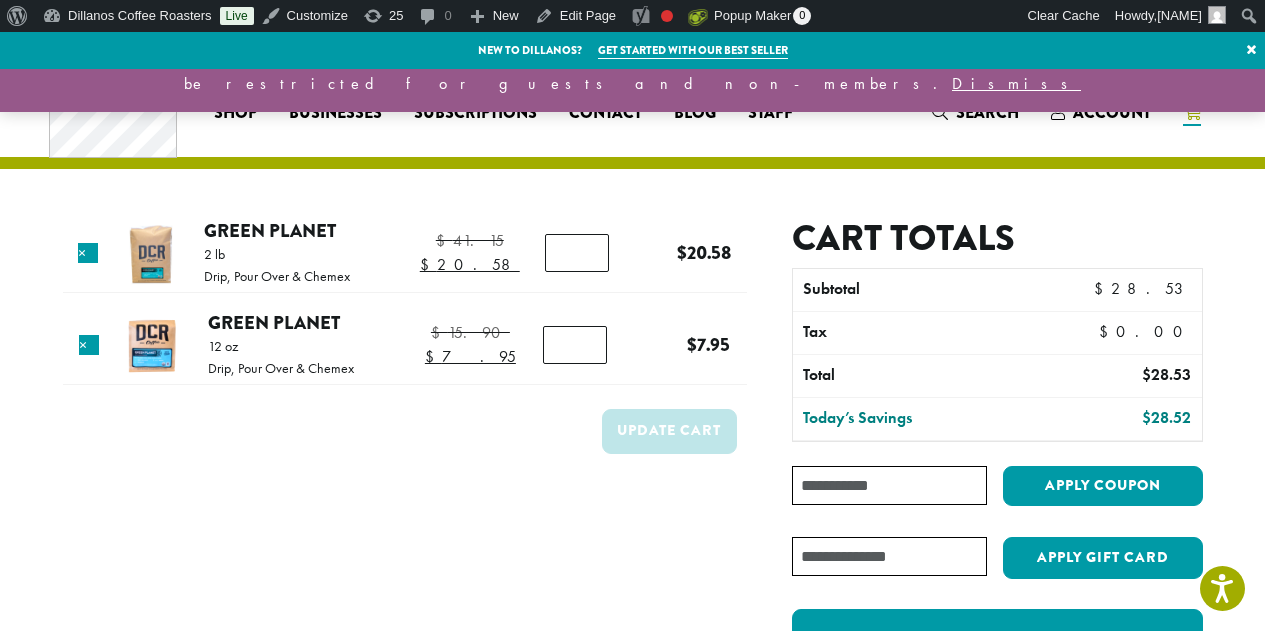 click on "Coupon:" at bounding box center (889, 485) 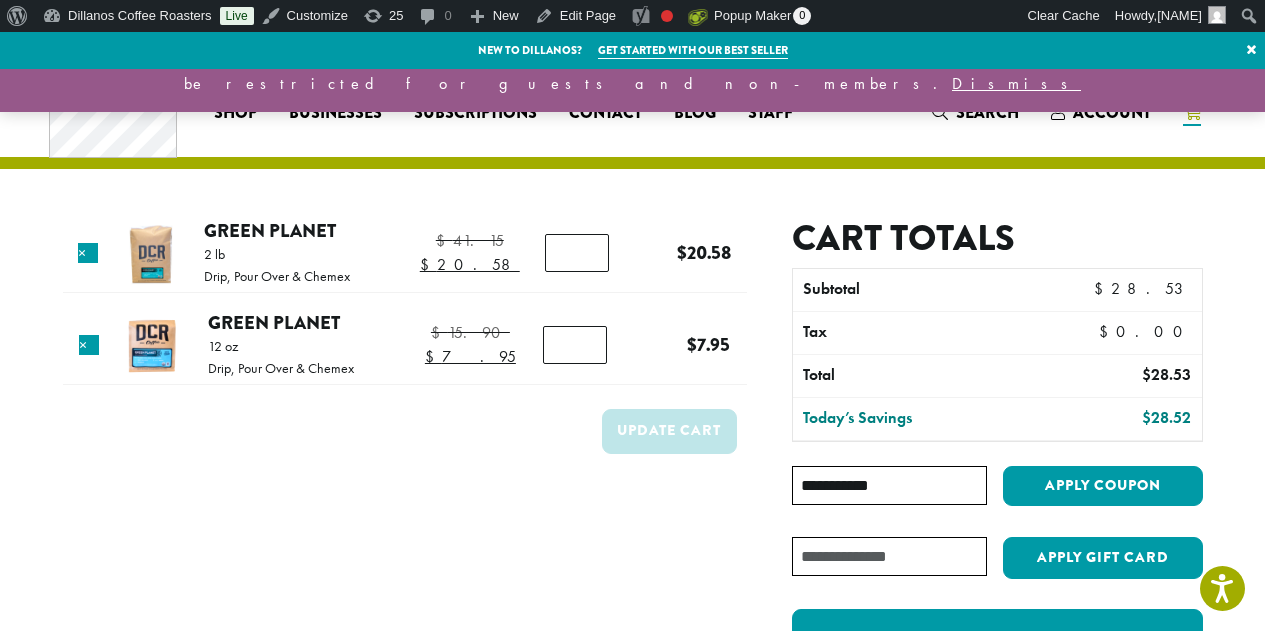 type on "**********" 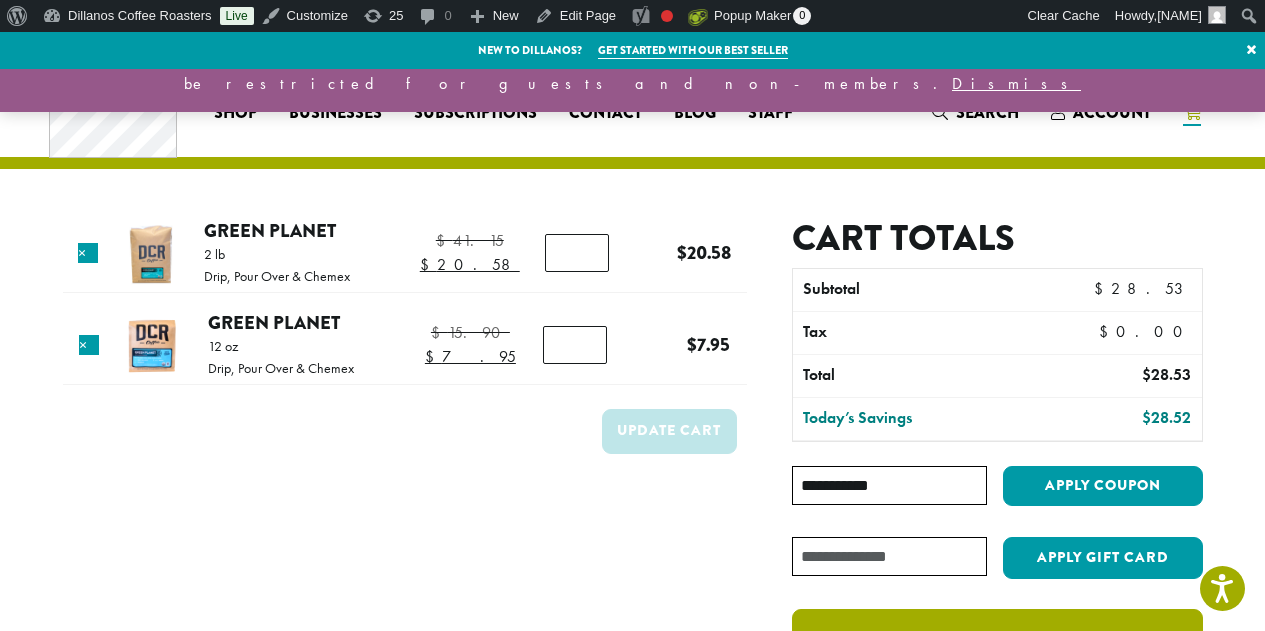 click on "Proceed to checkout" at bounding box center (997, 640) 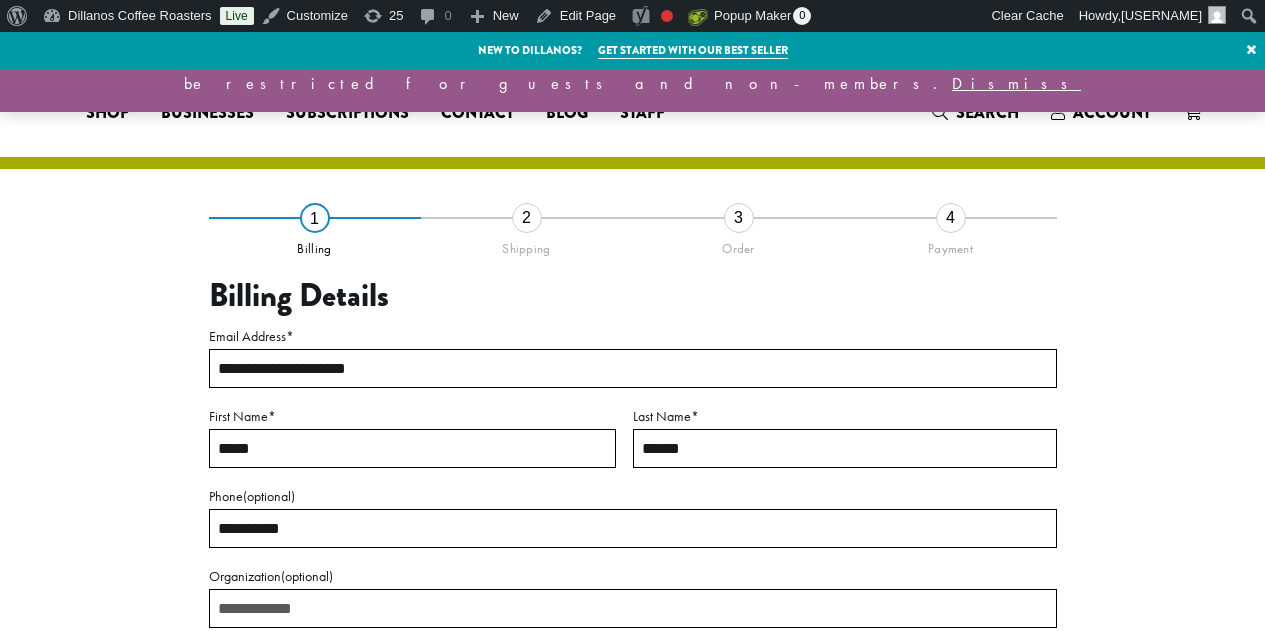 select on "**" 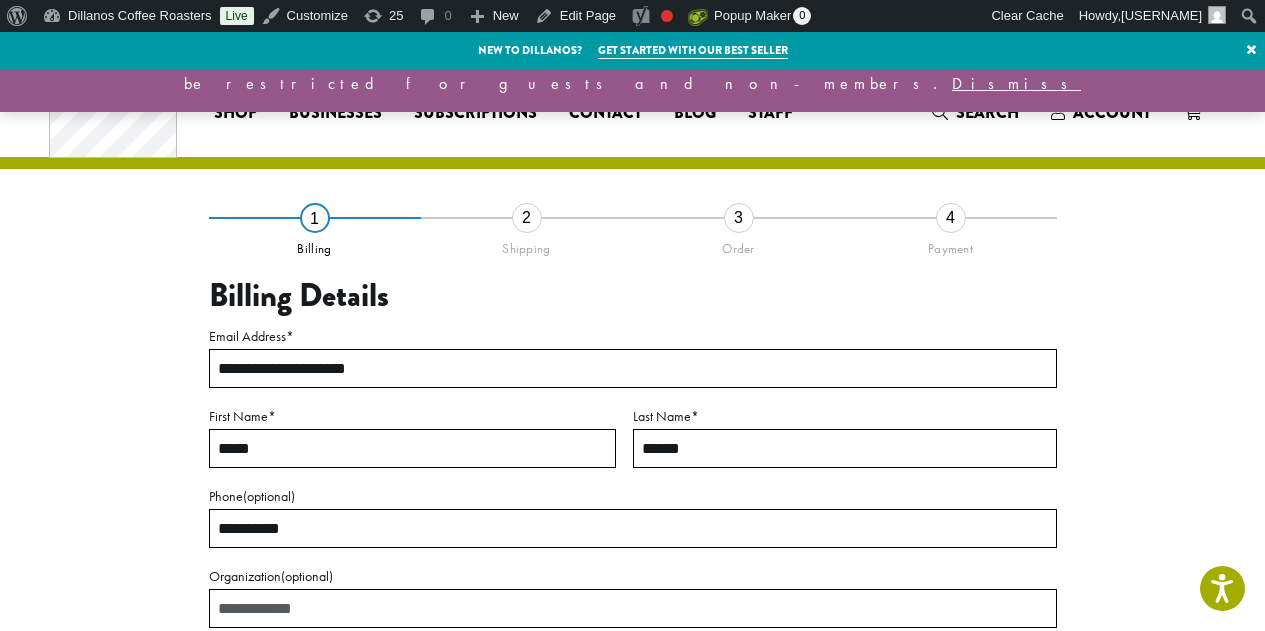 drag, startPoint x: 270, startPoint y: 449, endPoint x: 53, endPoint y: 465, distance: 217.58907 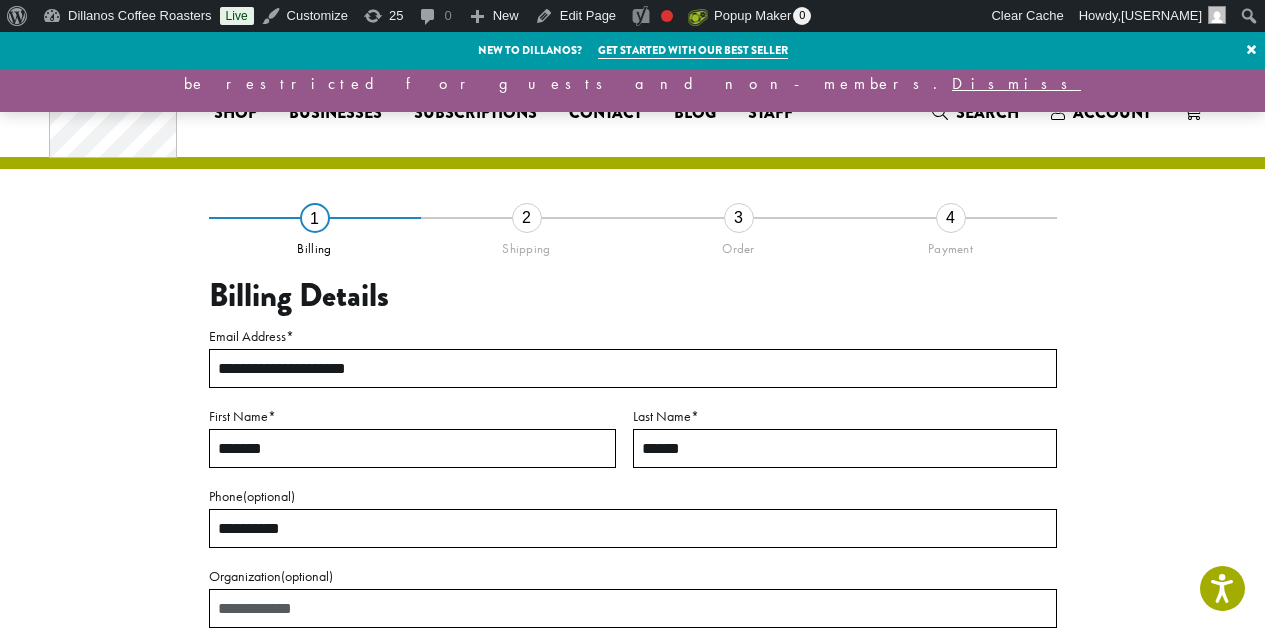 type on "*******" 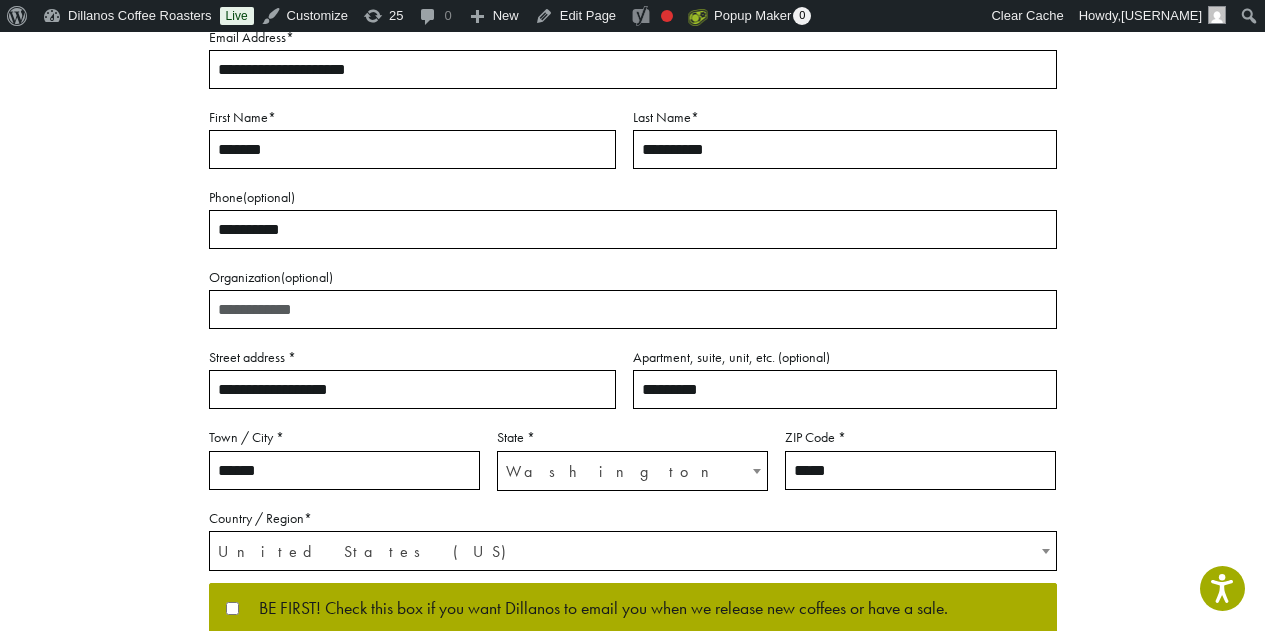scroll, scrollTop: 342, scrollLeft: 0, axis: vertical 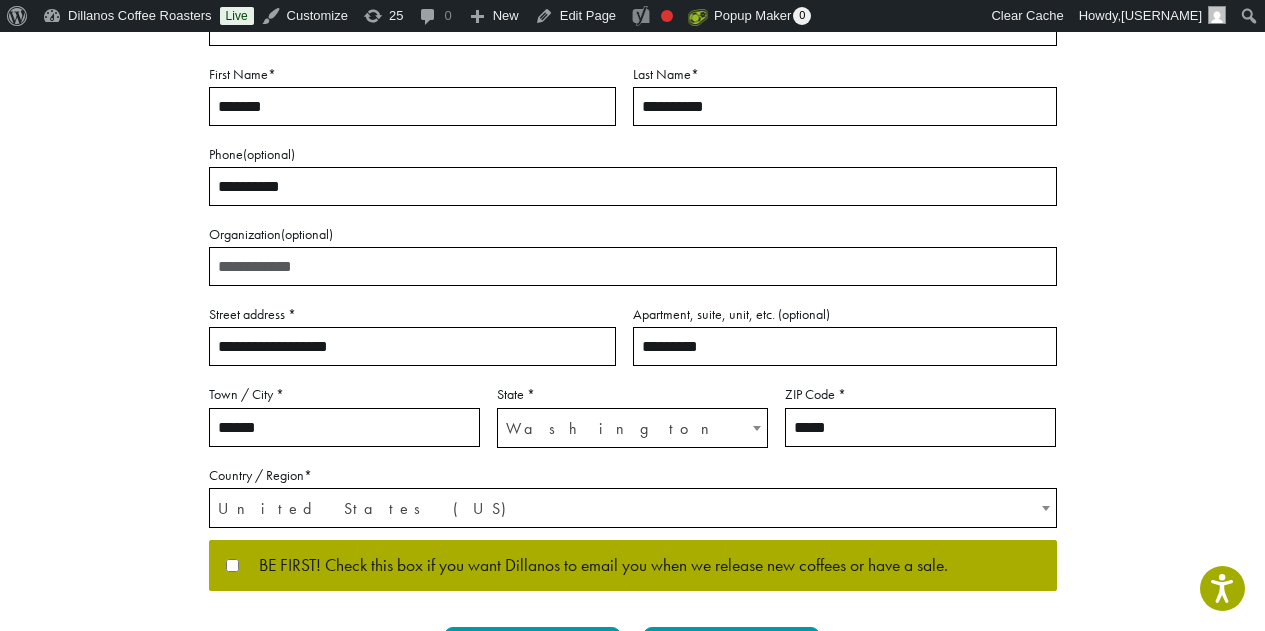type on "**********" 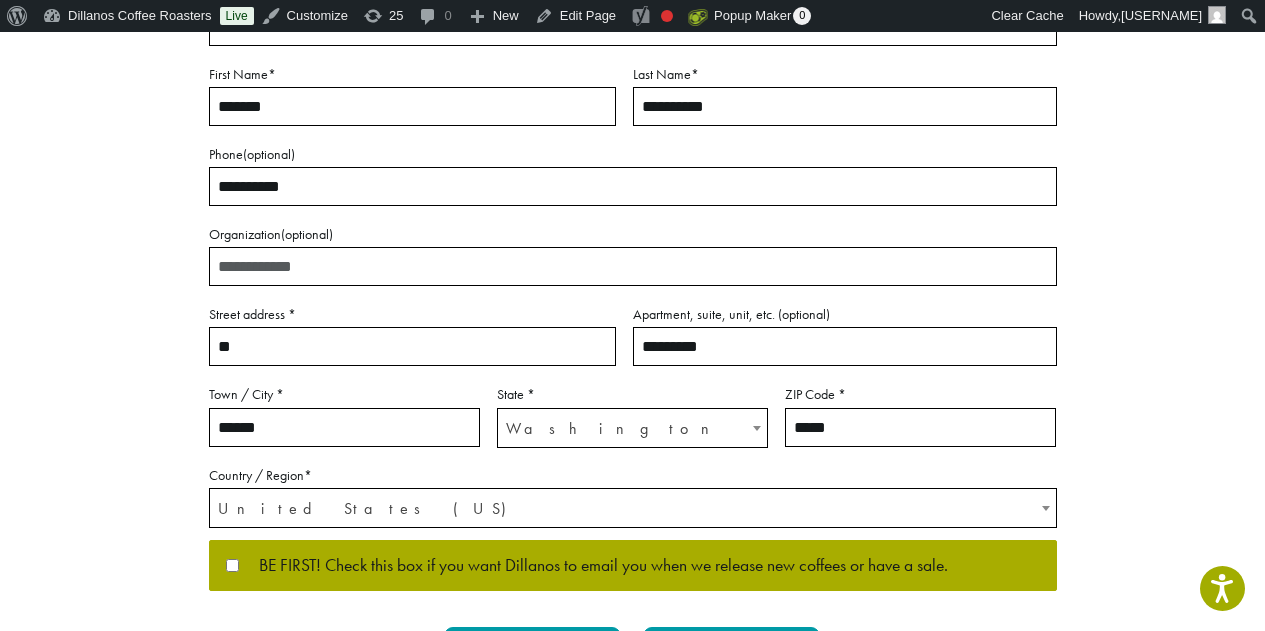 type on "*" 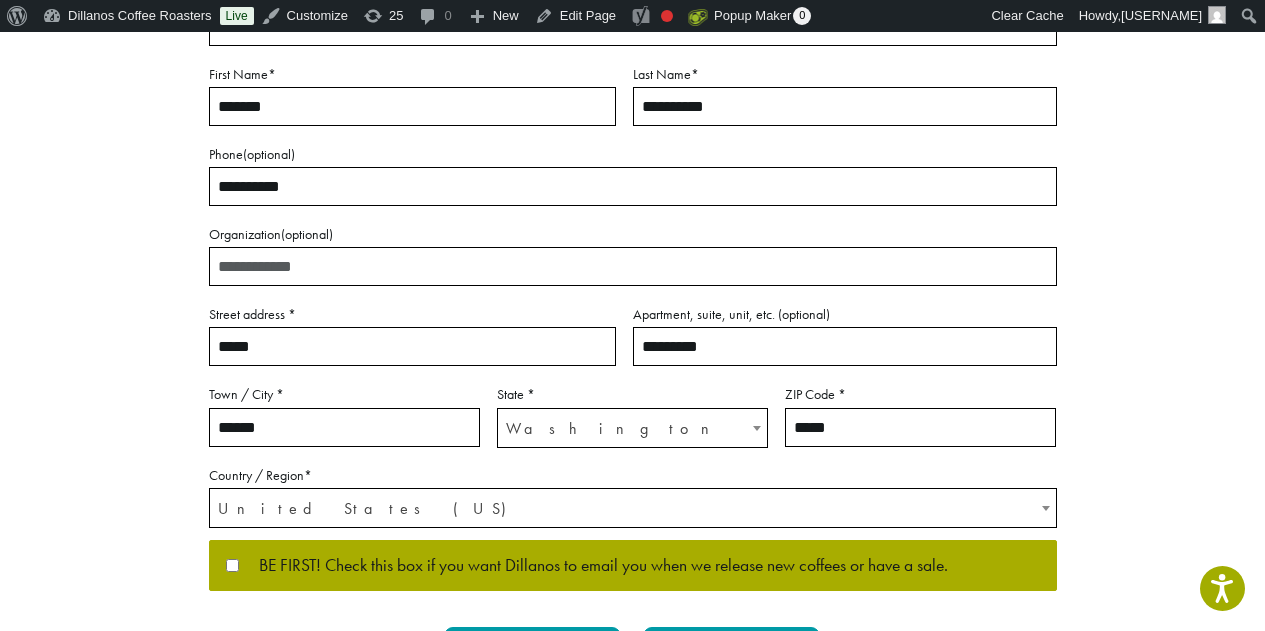 type on "**********" 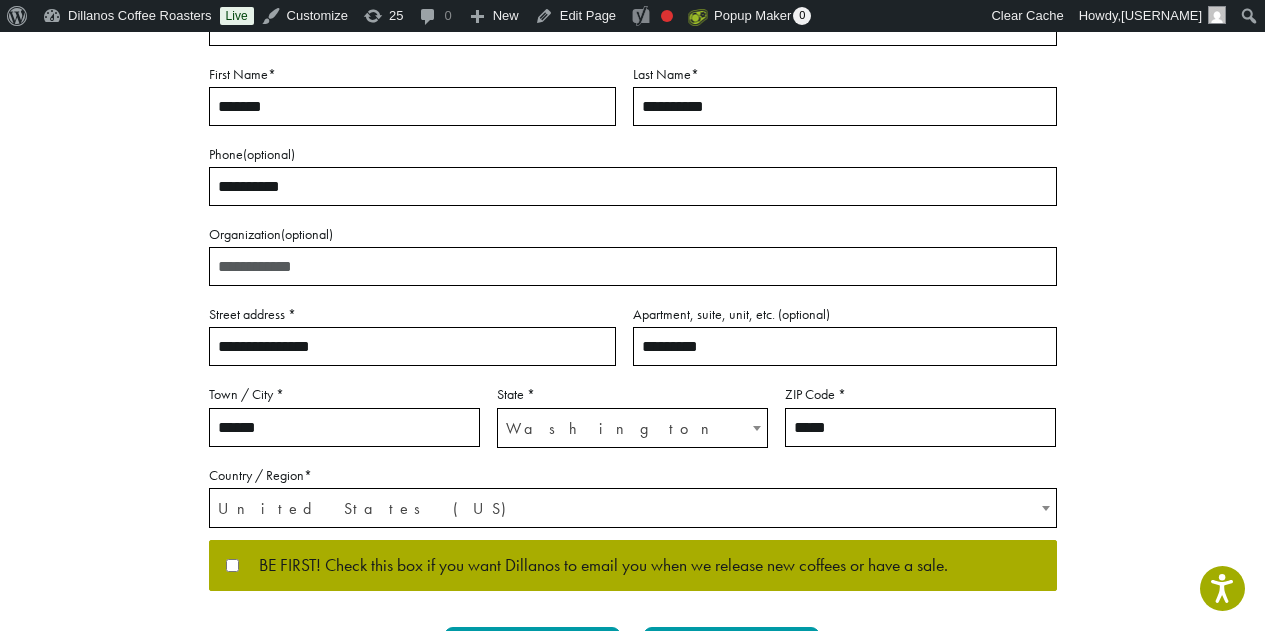 drag, startPoint x: 760, startPoint y: 362, endPoint x: 451, endPoint y: 338, distance: 309.93063 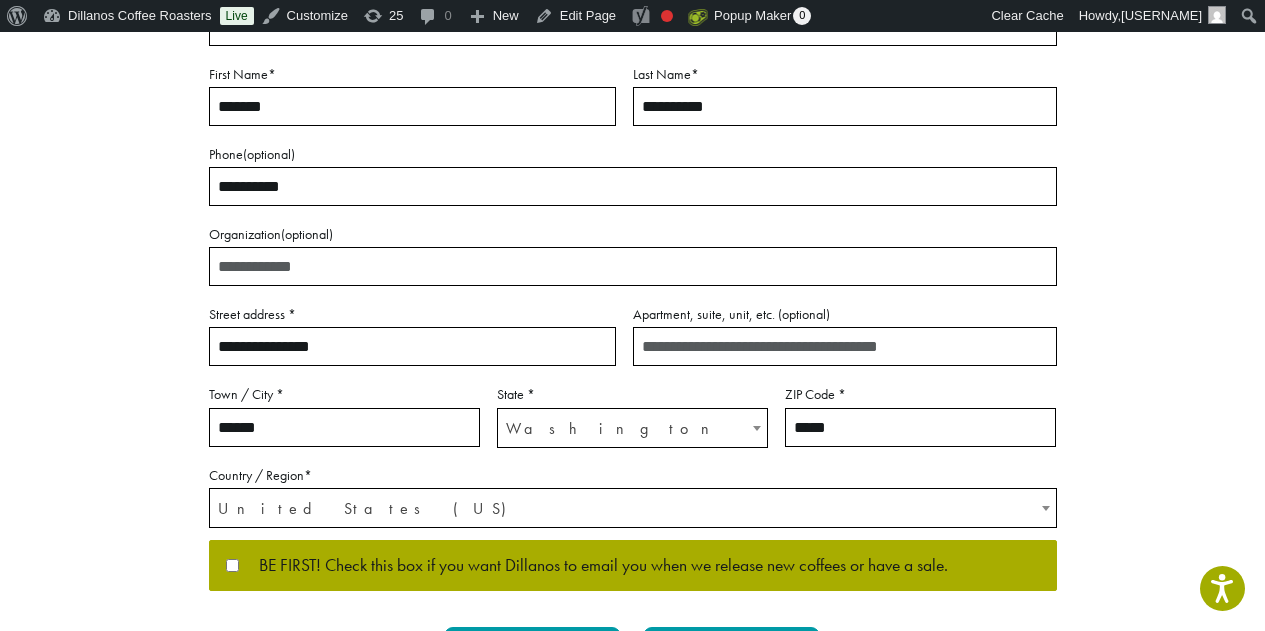 type 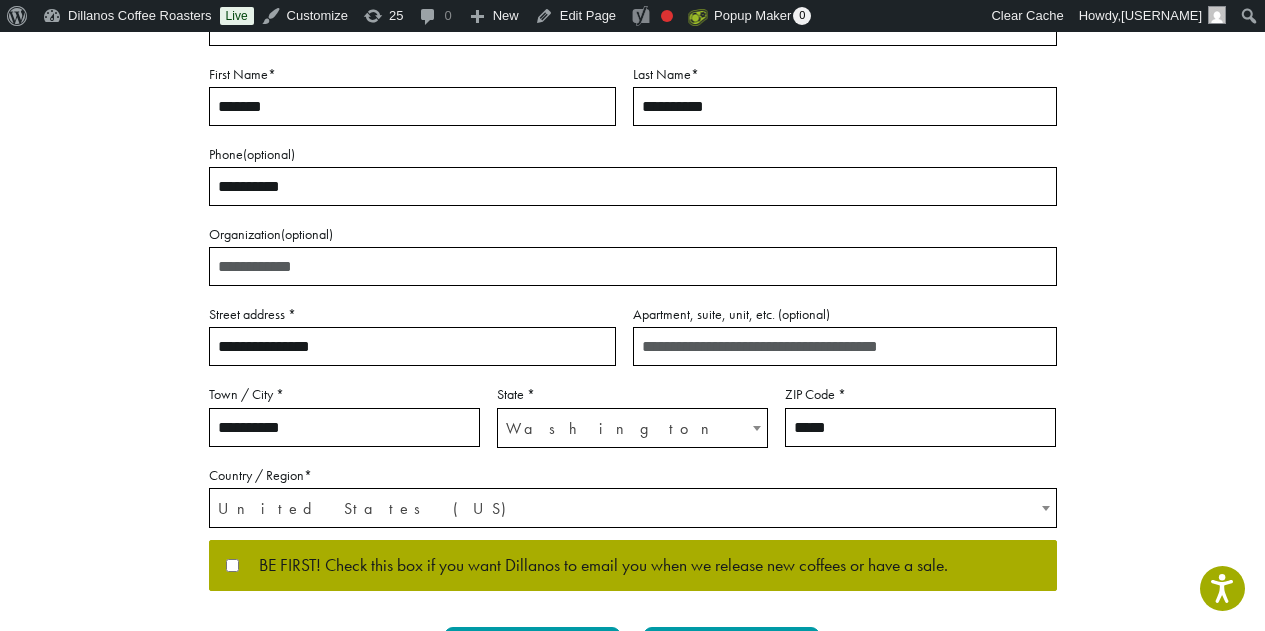 type on "**********" 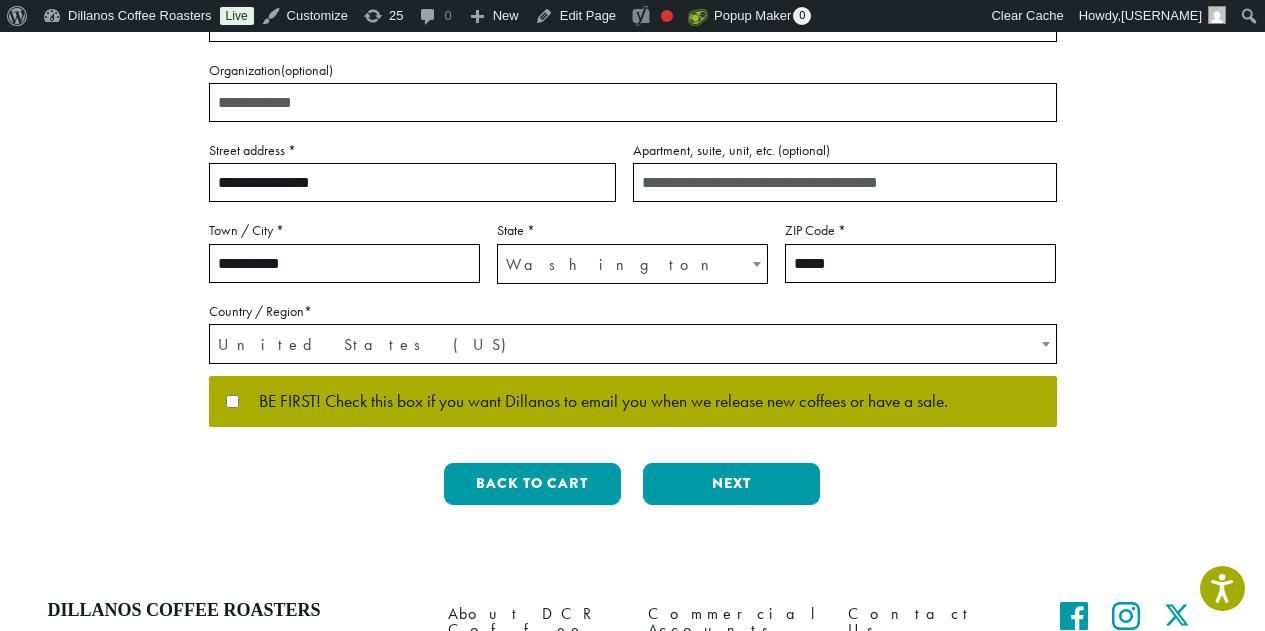 type on "*****" 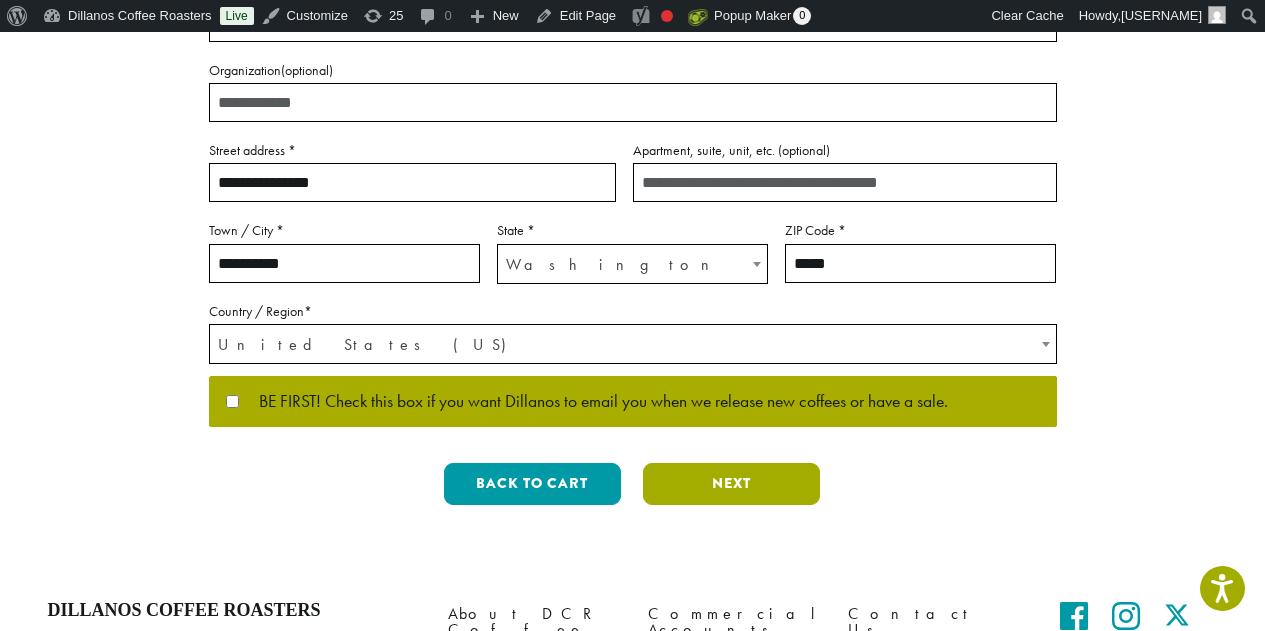 click on "Next" at bounding box center [731, 484] 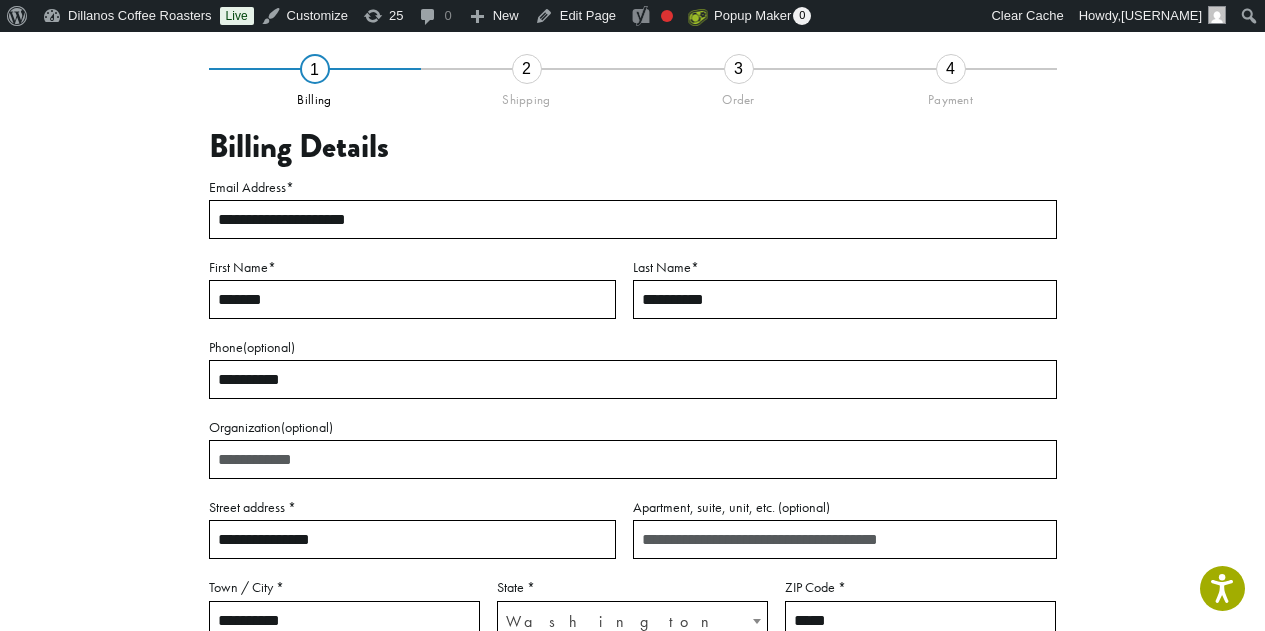 scroll, scrollTop: 146, scrollLeft: 0, axis: vertical 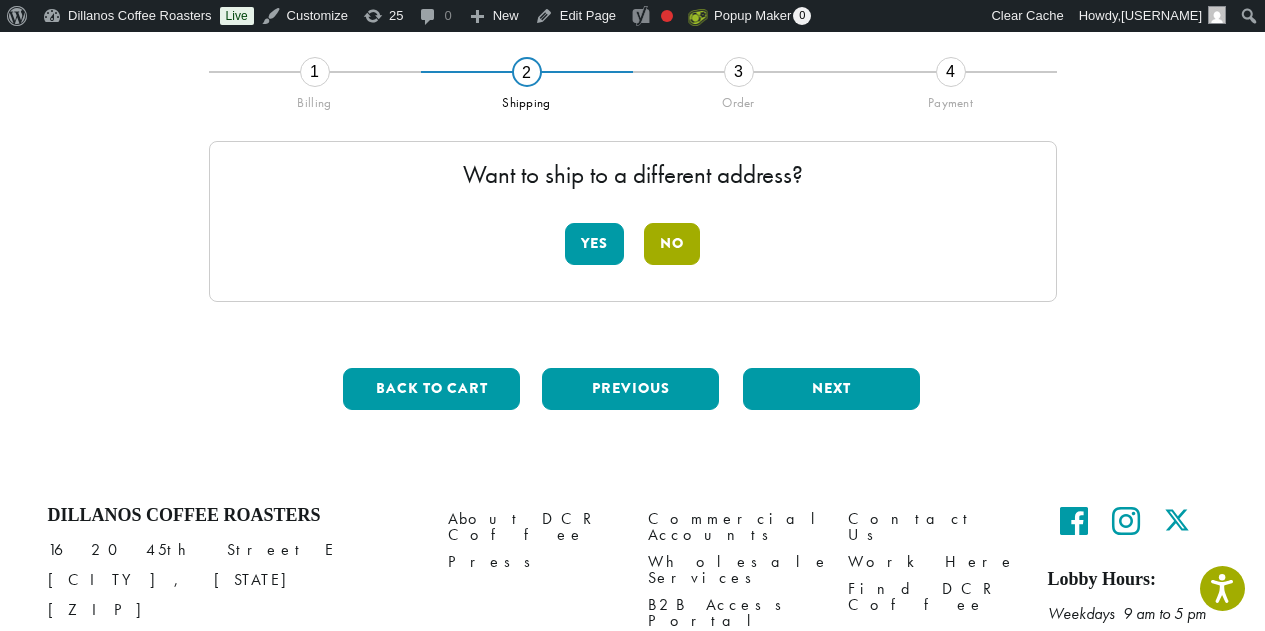 click on "No" at bounding box center (672, 244) 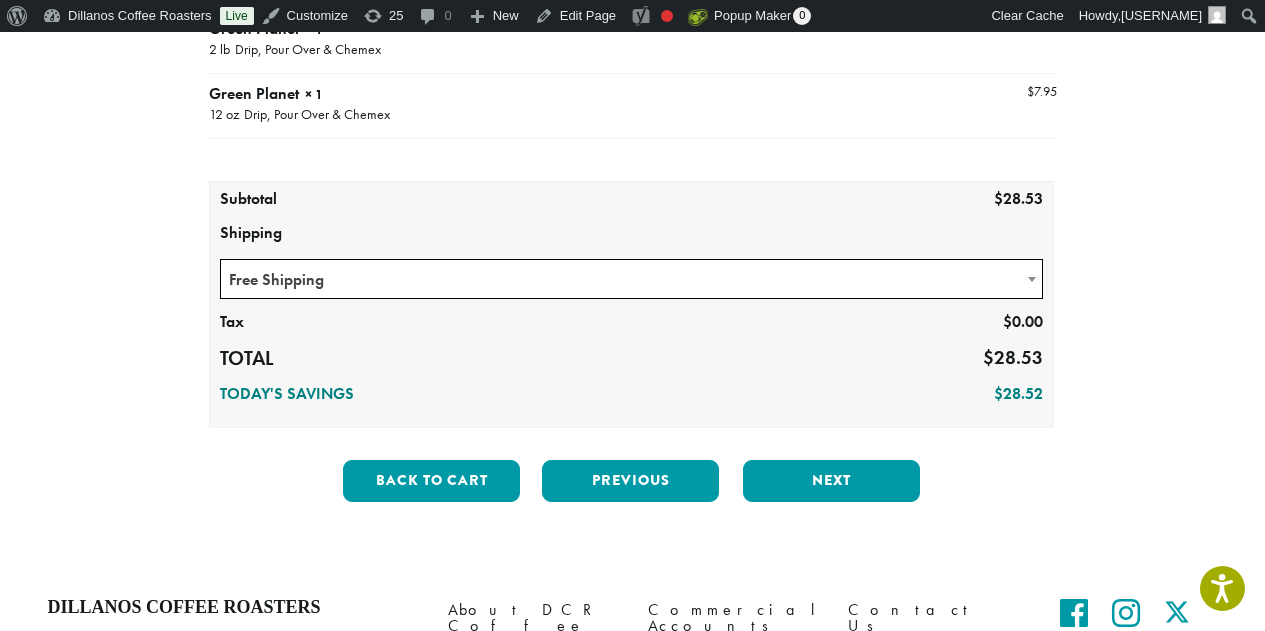 scroll, scrollTop: 317, scrollLeft: 0, axis: vertical 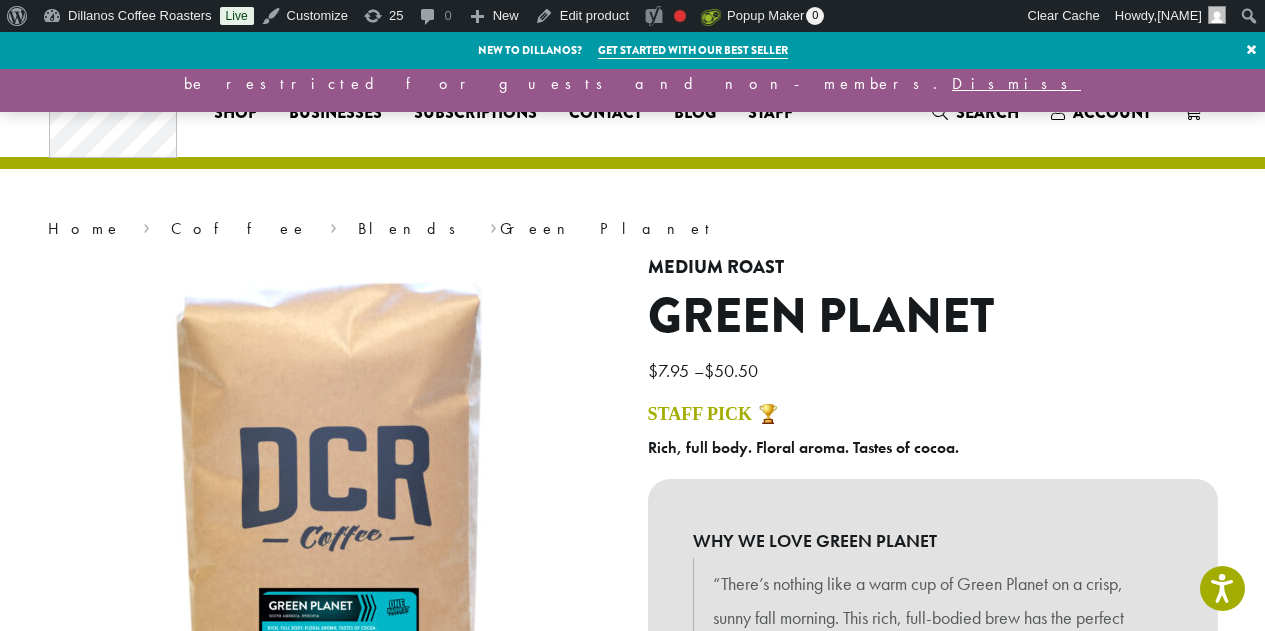 click on "3" at bounding box center [1192, 112] 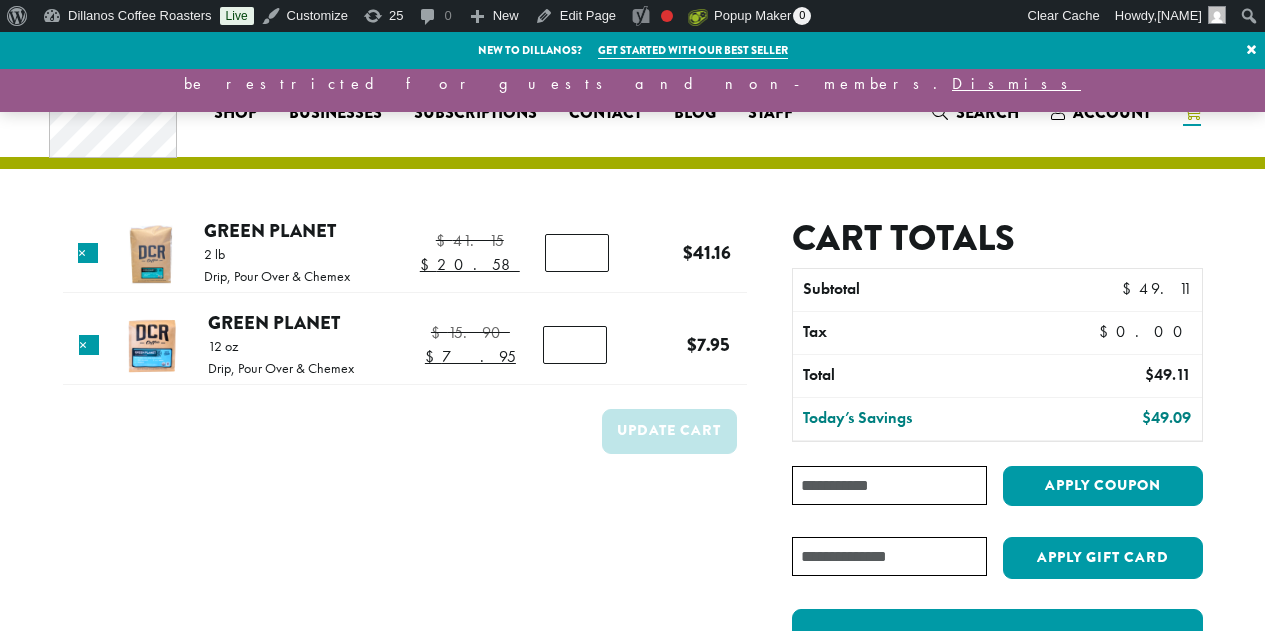 scroll, scrollTop: 0, scrollLeft: 0, axis: both 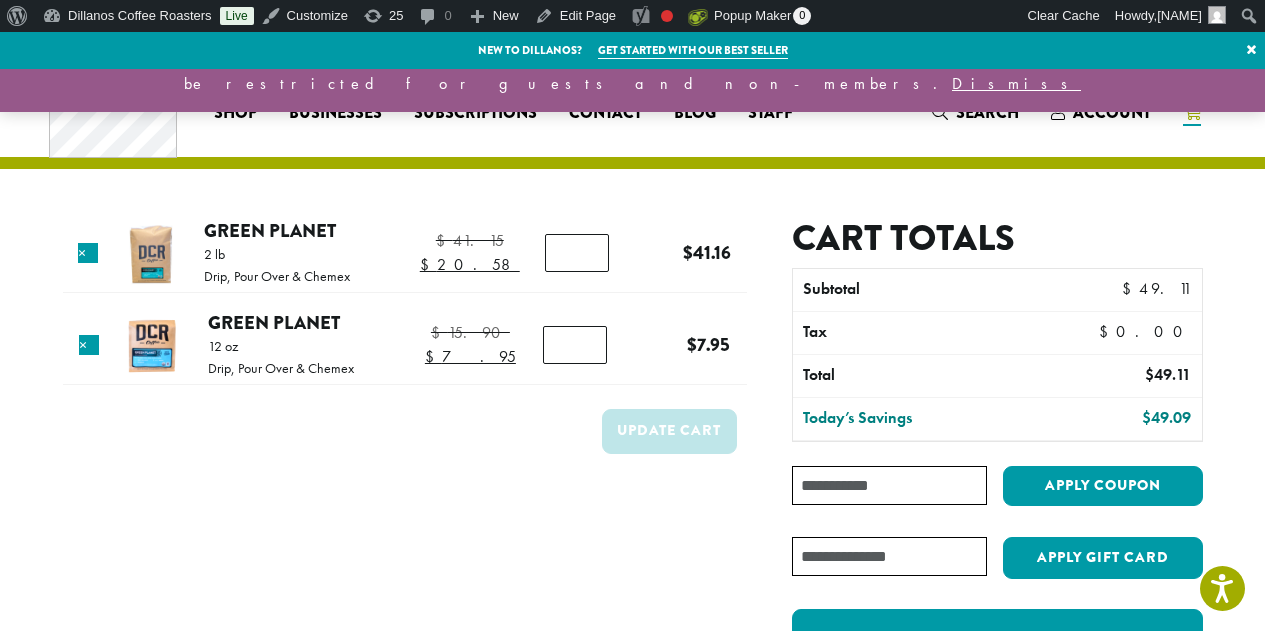 type on "*" 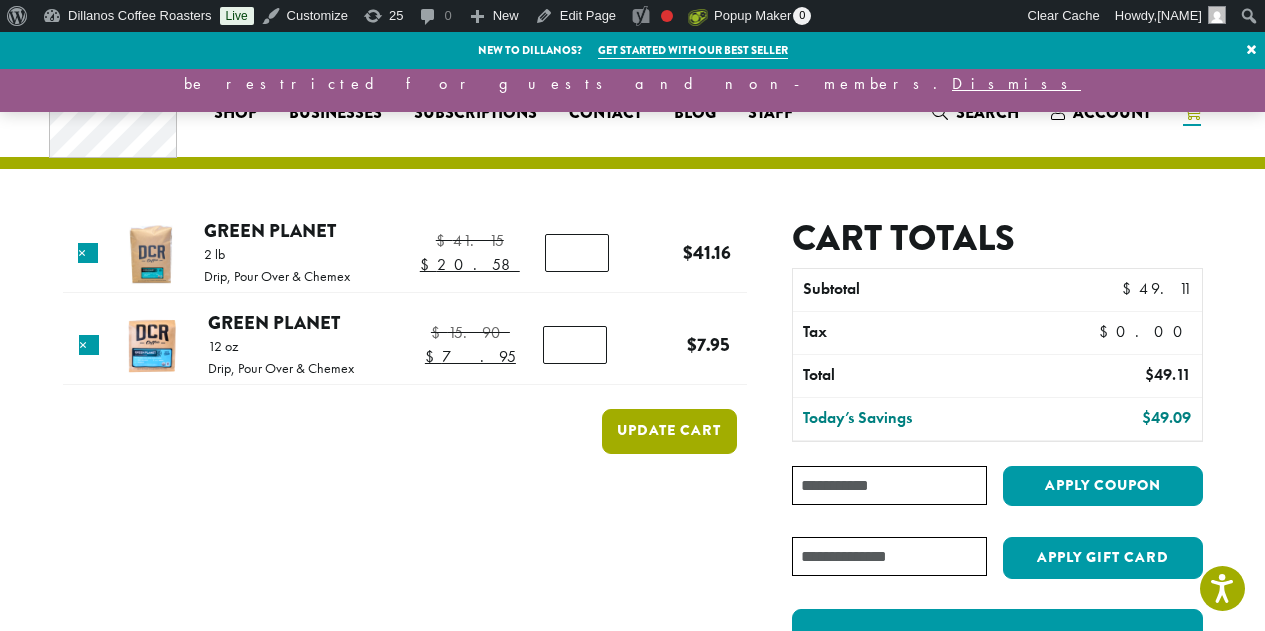 click on "Update cart" at bounding box center (669, 431) 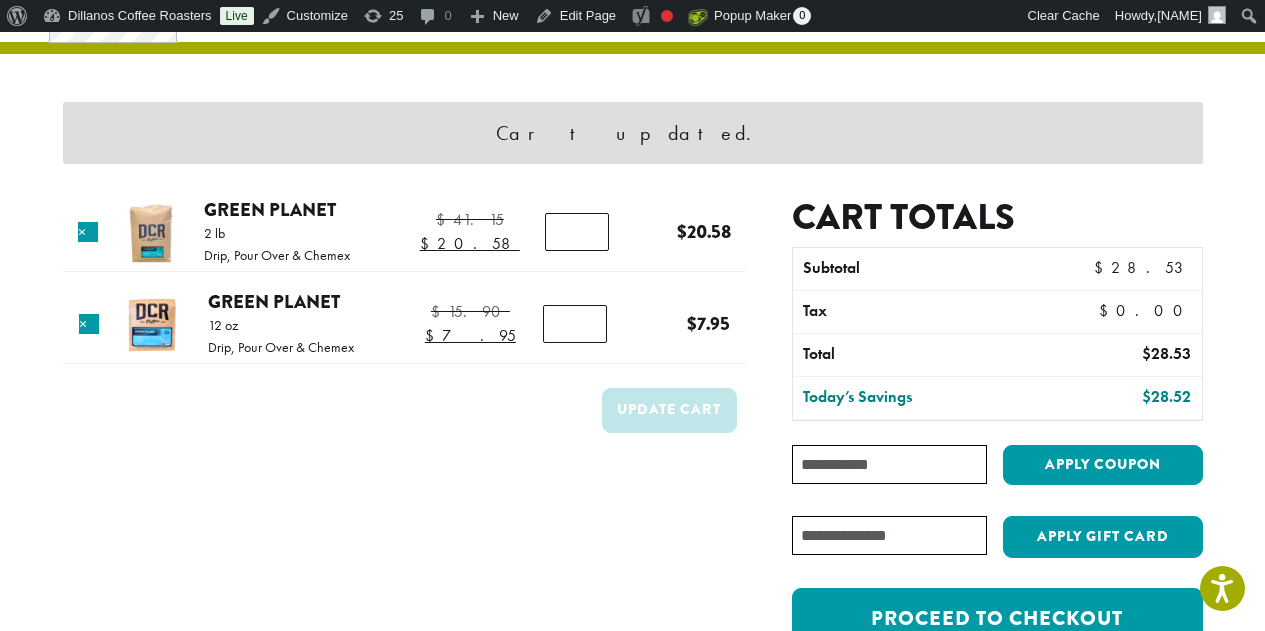 scroll, scrollTop: 116, scrollLeft: 0, axis: vertical 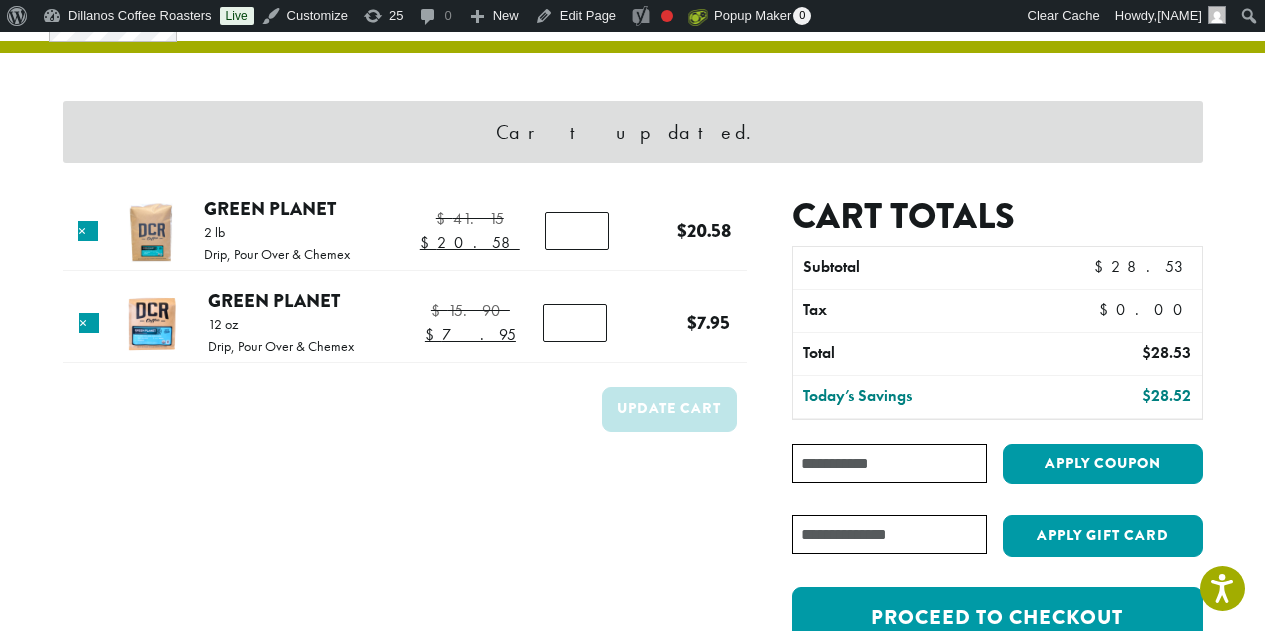 click on "Coupon:" at bounding box center [889, 463] 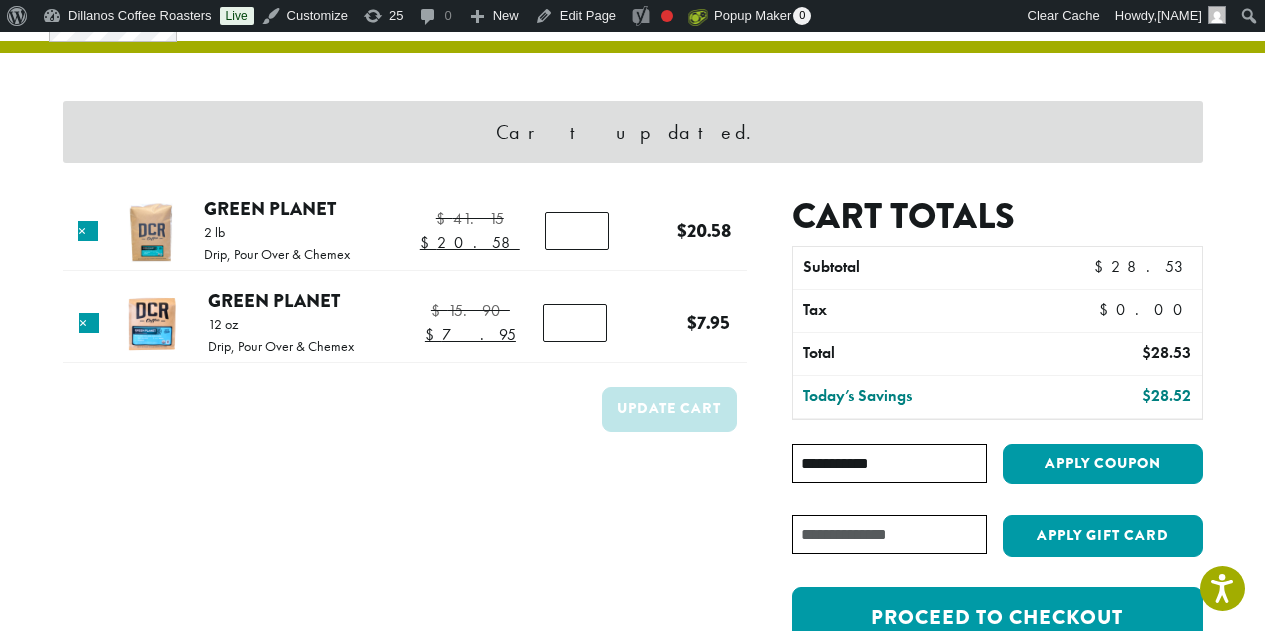 type on "**********" 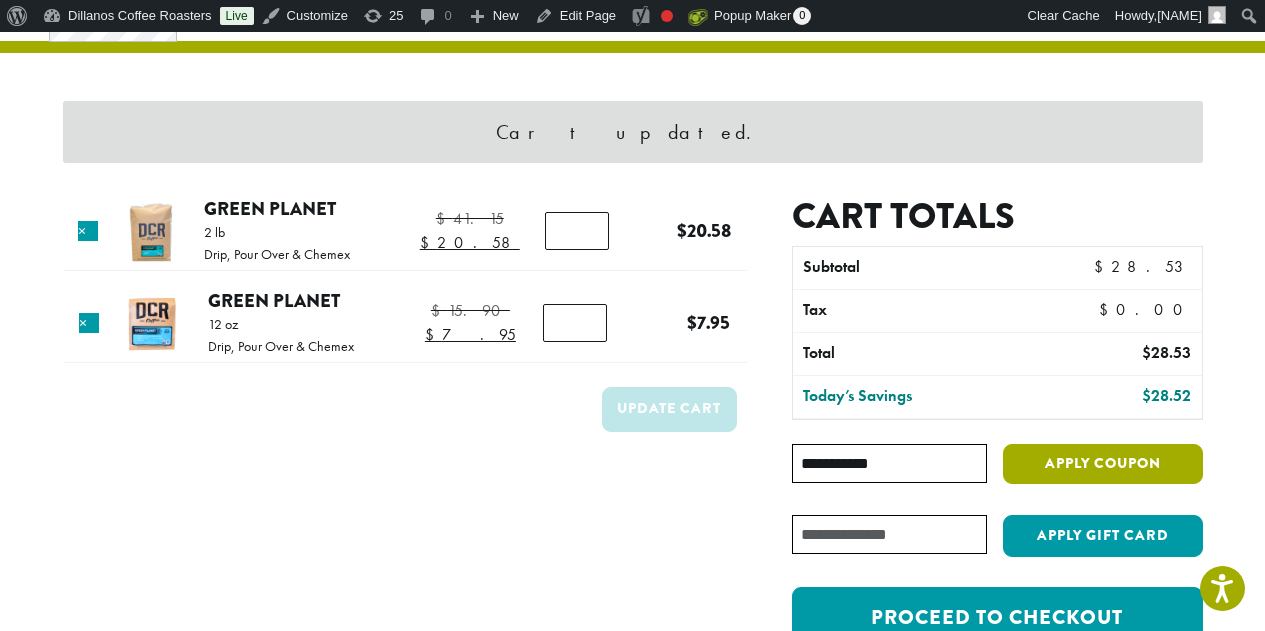 click on "Apply coupon" at bounding box center (1103, 464) 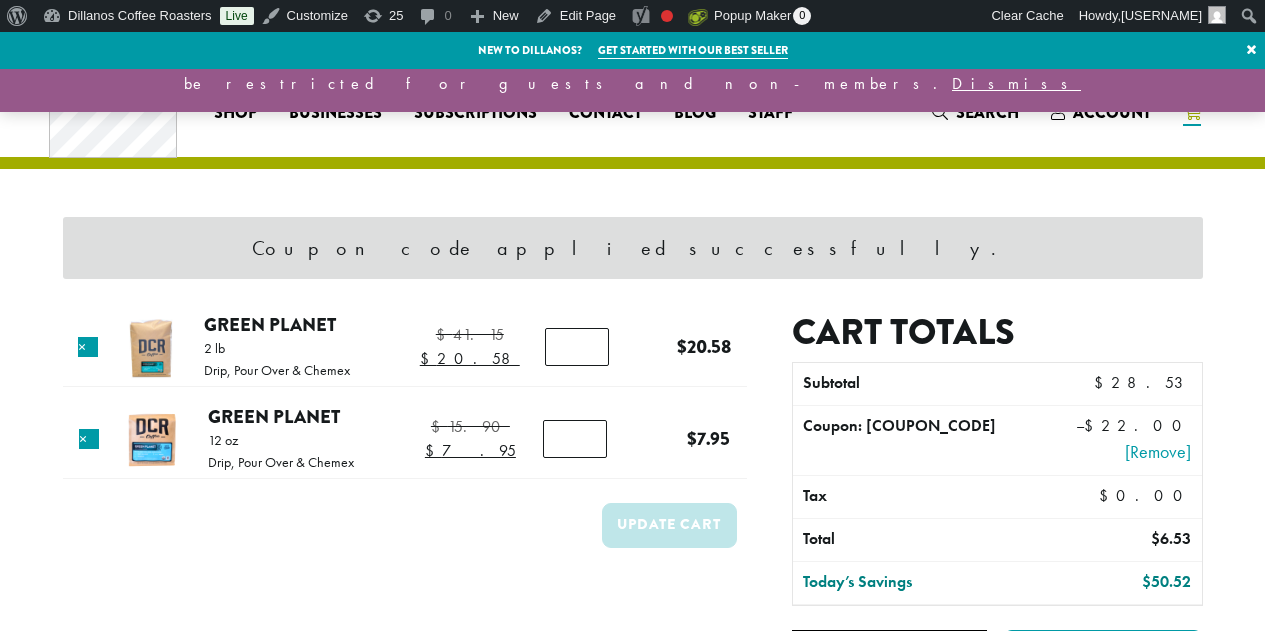 scroll, scrollTop: 0, scrollLeft: 0, axis: both 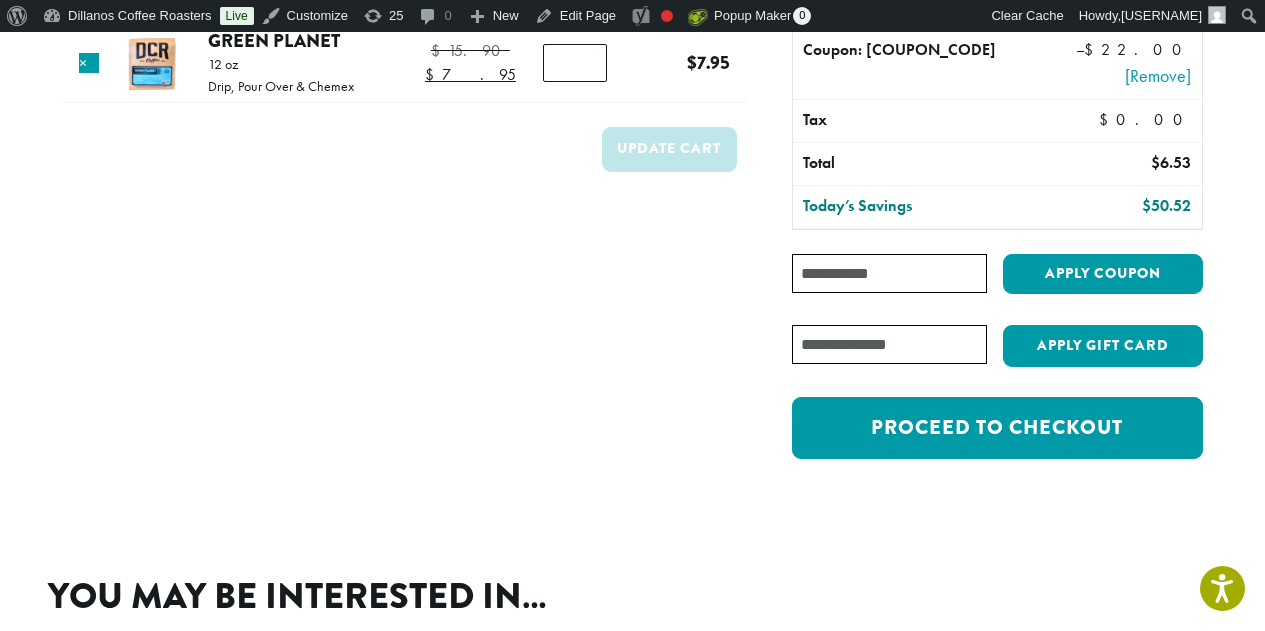 click on "Proceed to checkout" at bounding box center [997, 428] 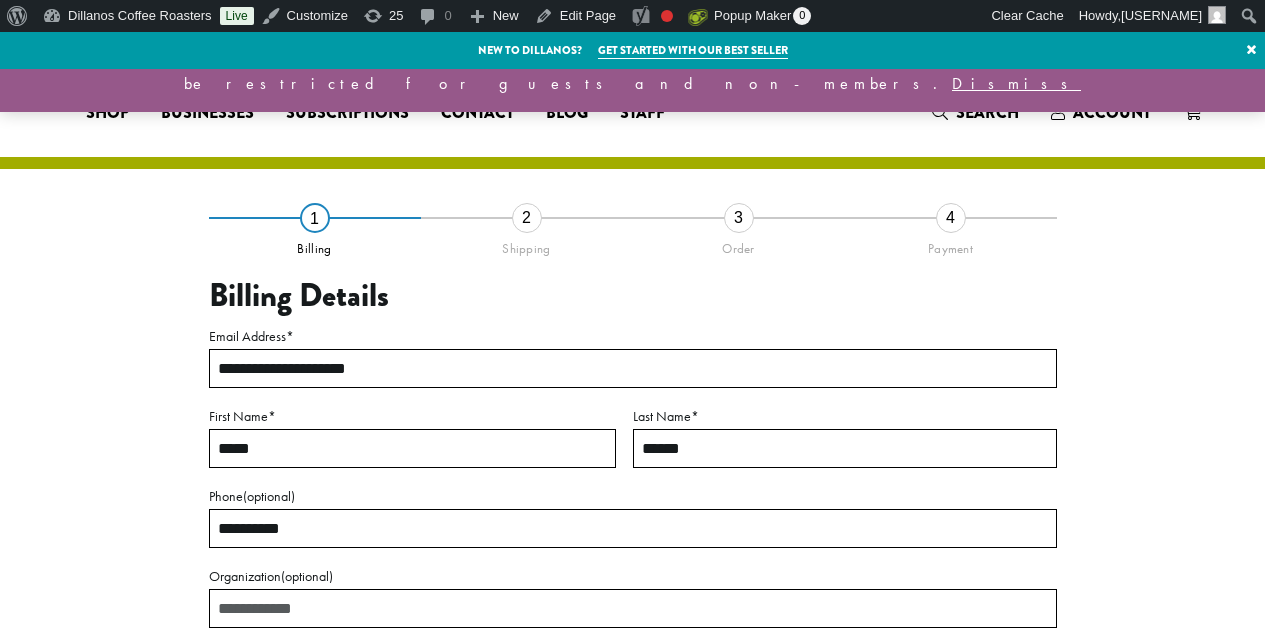 select on "**" 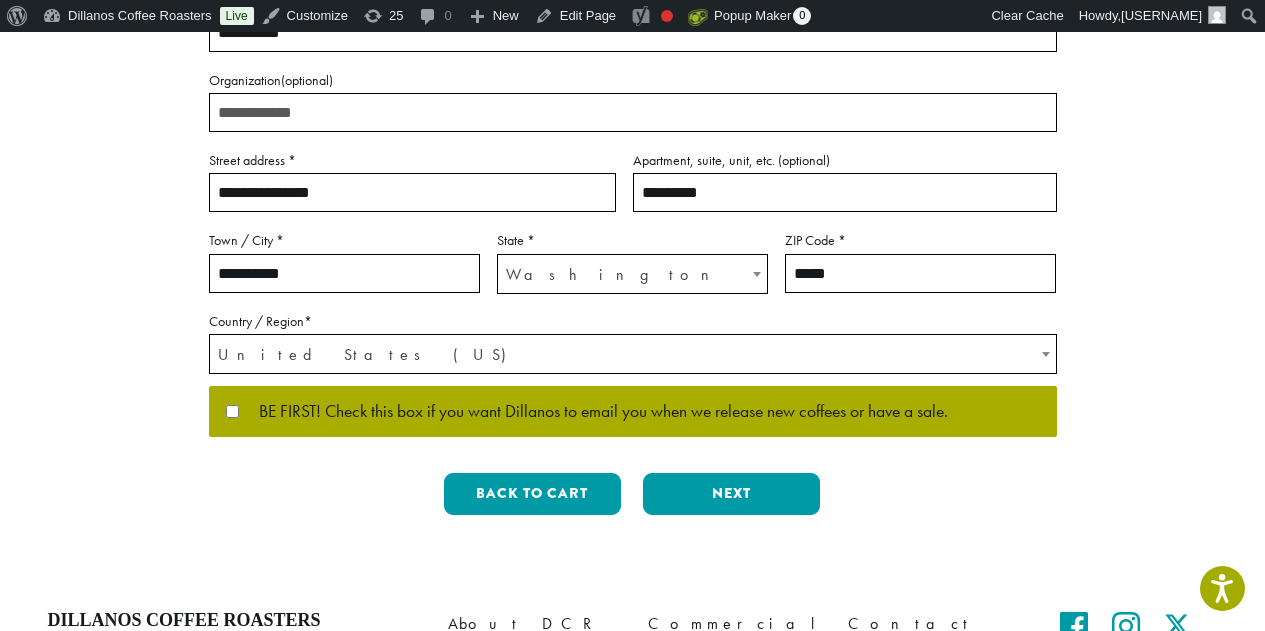 scroll, scrollTop: 504, scrollLeft: 0, axis: vertical 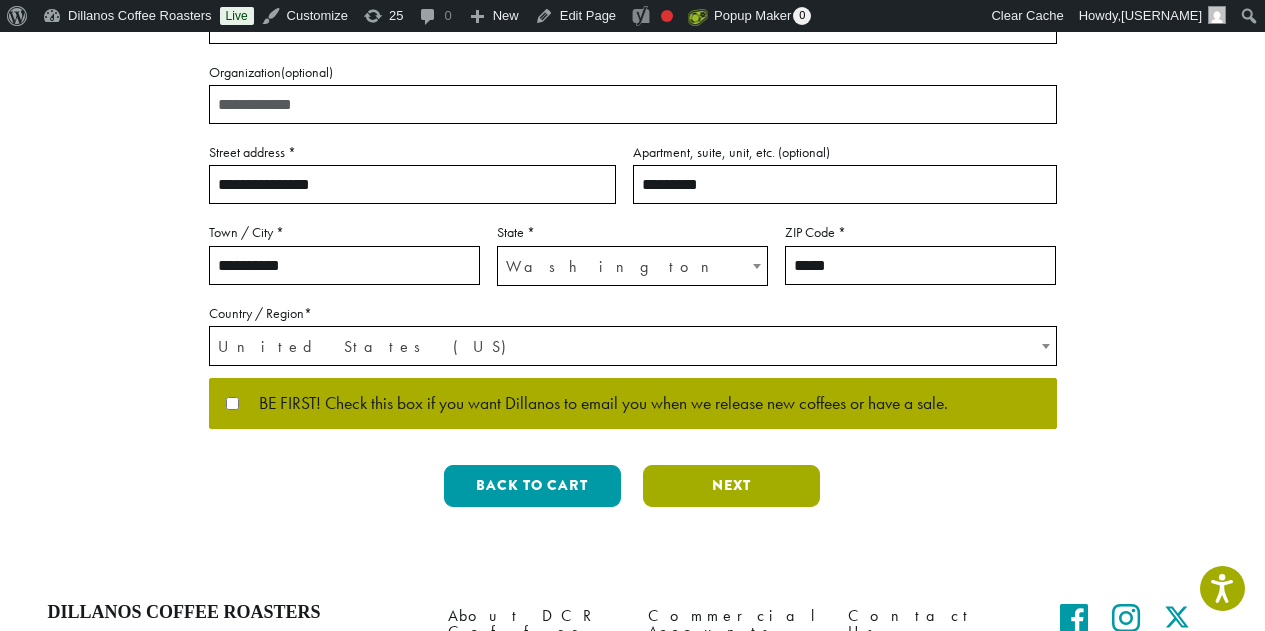 click on "Next" at bounding box center (731, 486) 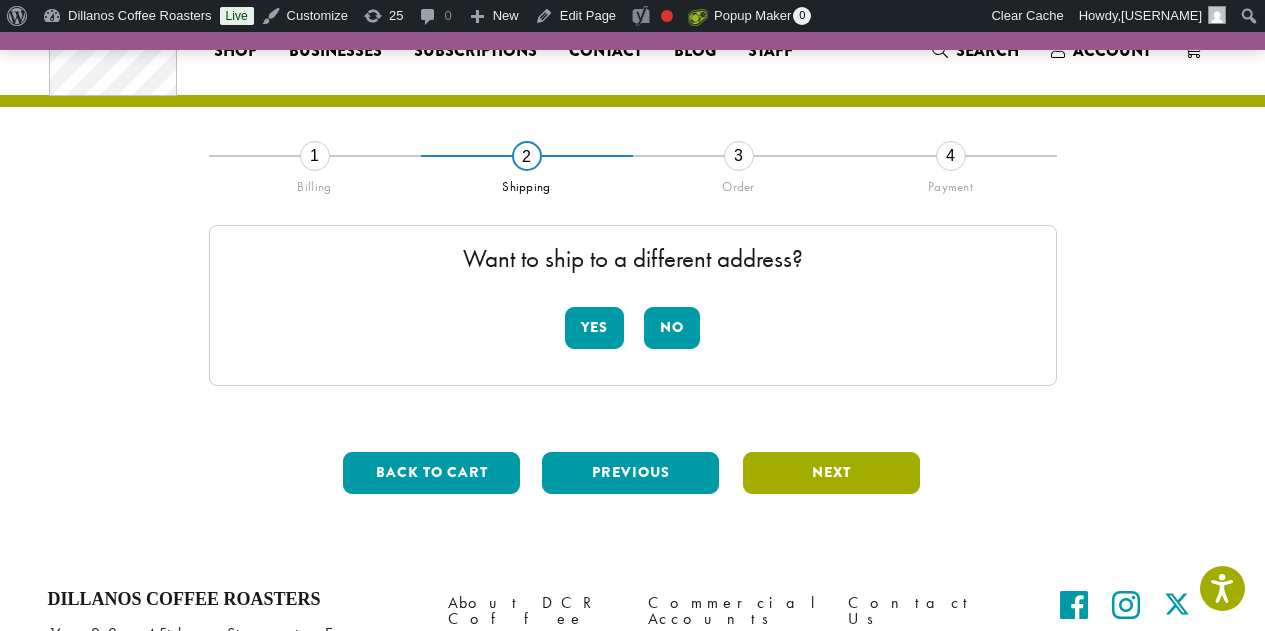 scroll, scrollTop: 22, scrollLeft: 0, axis: vertical 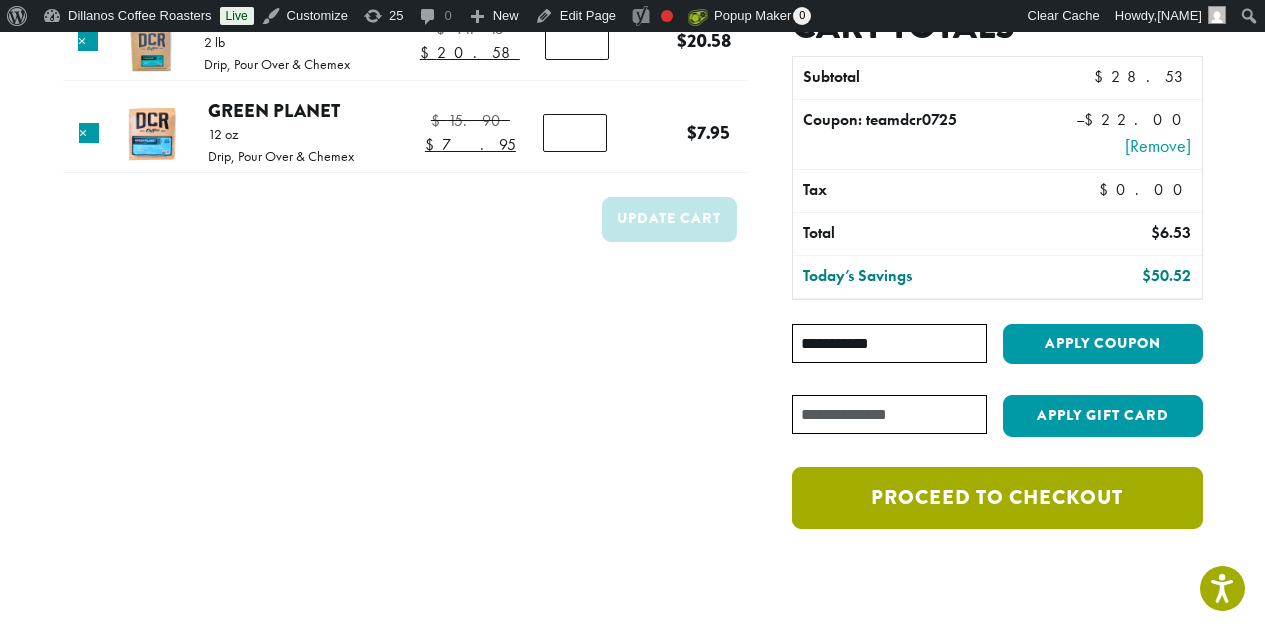 click on "Proceed to checkout" at bounding box center [997, 498] 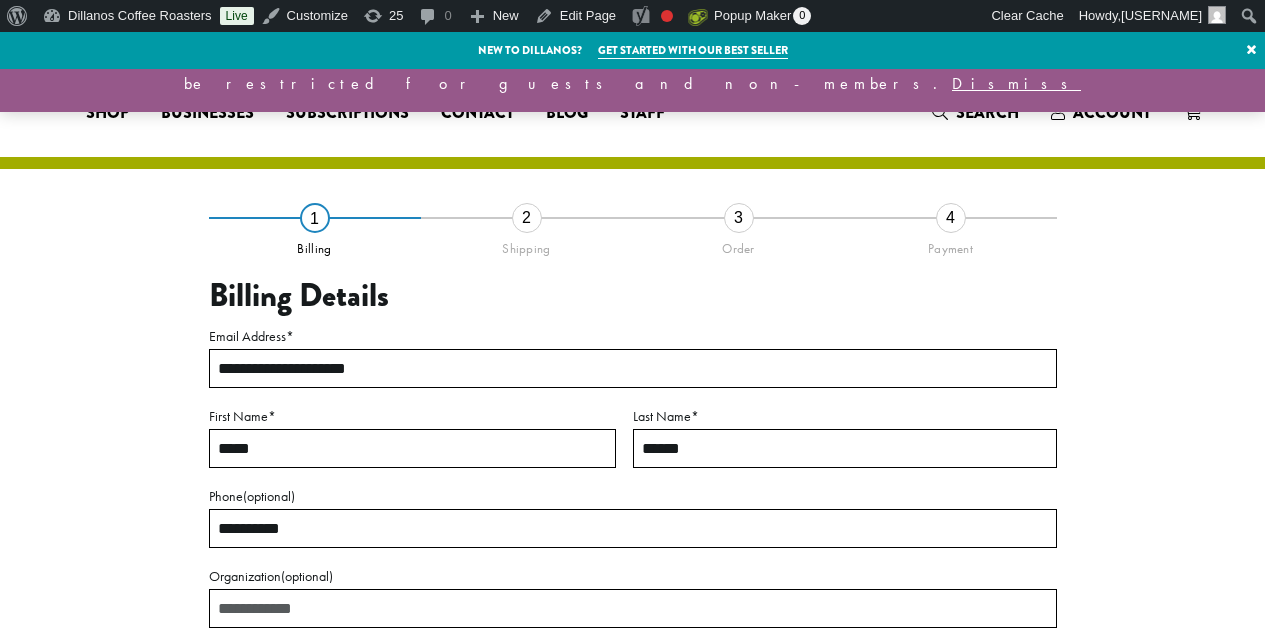 select on "**" 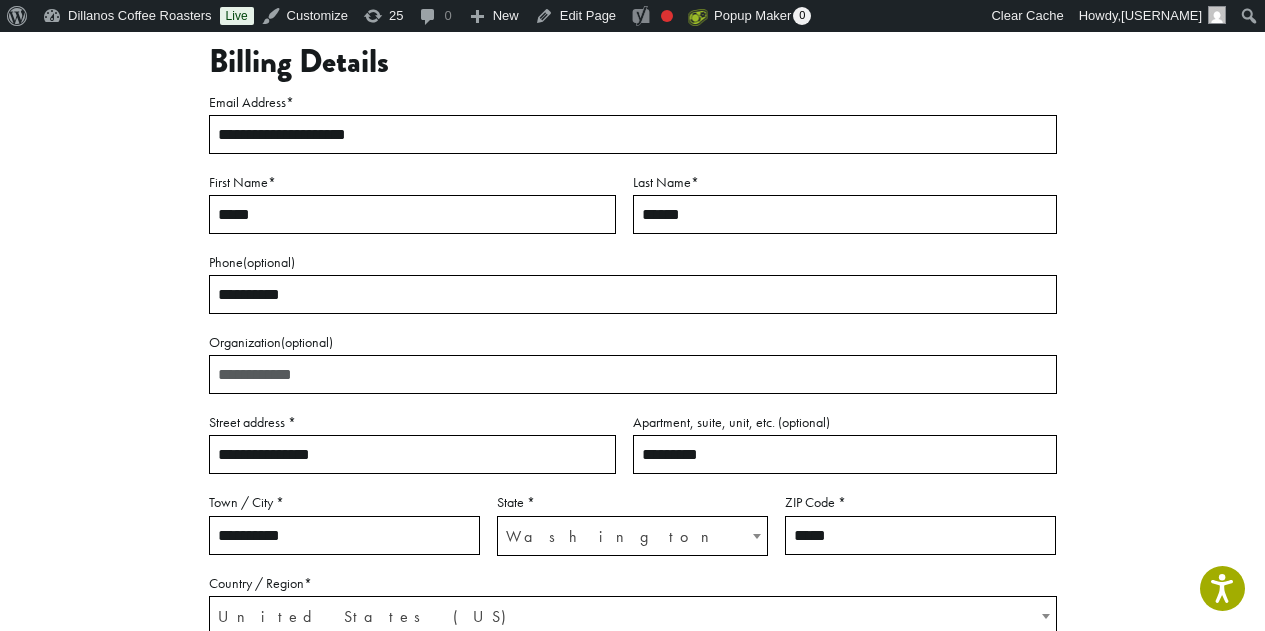 scroll, scrollTop: 246, scrollLeft: 0, axis: vertical 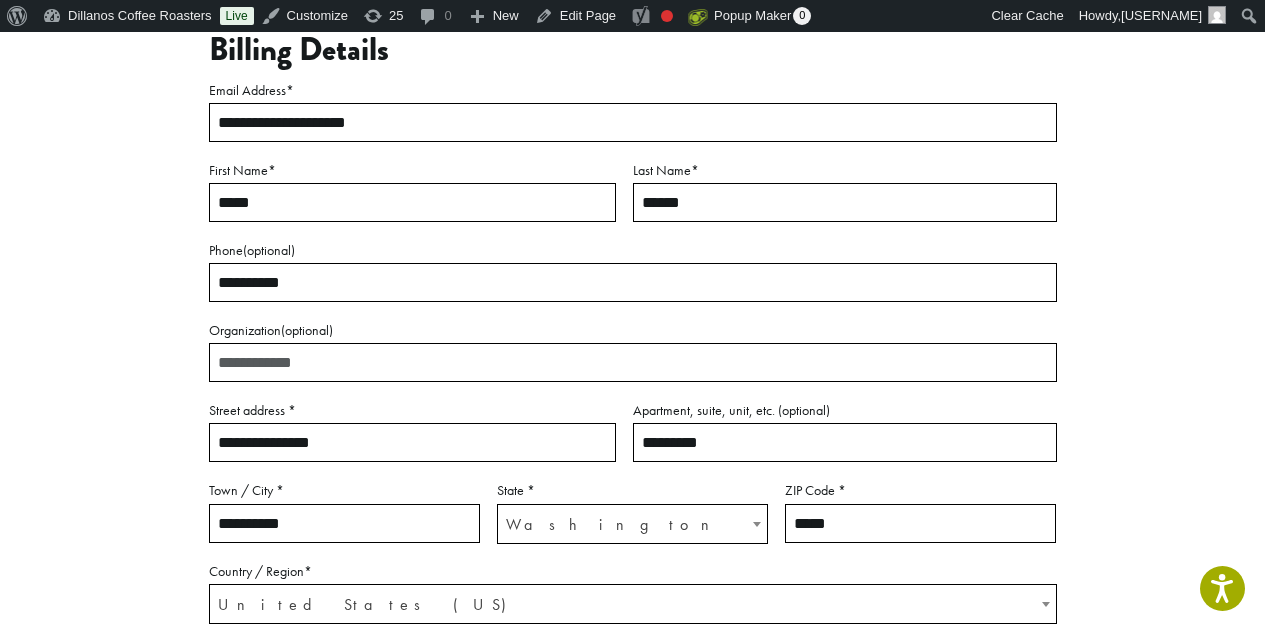 drag, startPoint x: 363, startPoint y: 204, endPoint x: 118, endPoint y: 204, distance: 245 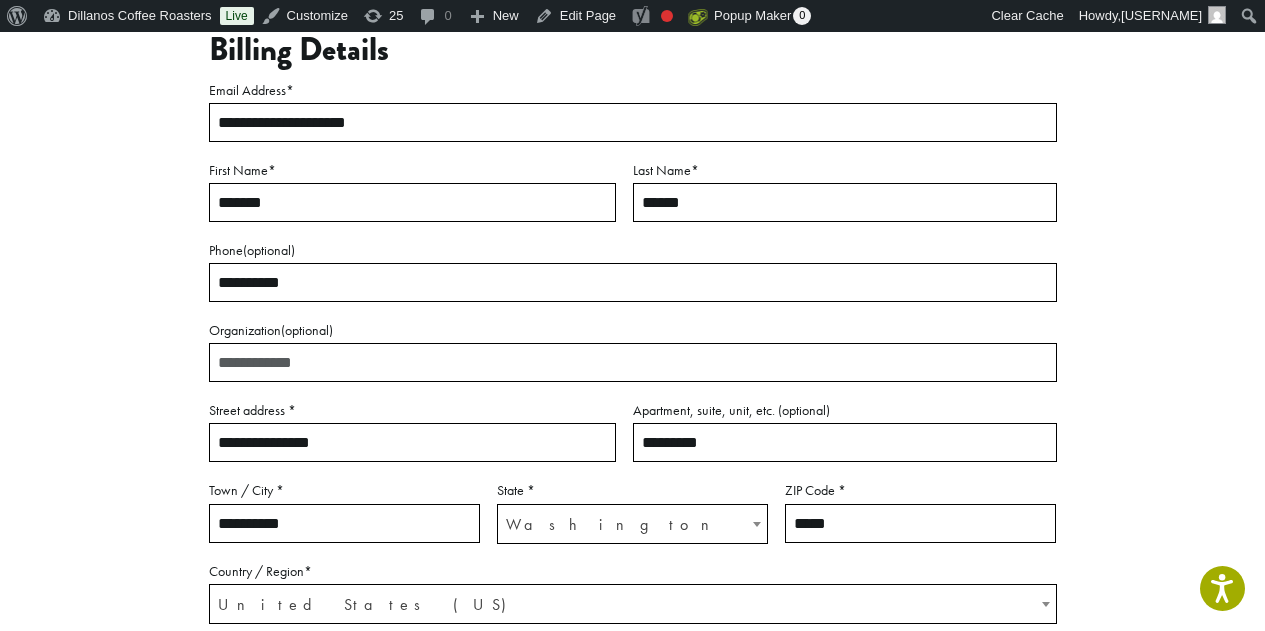 type on "*******" 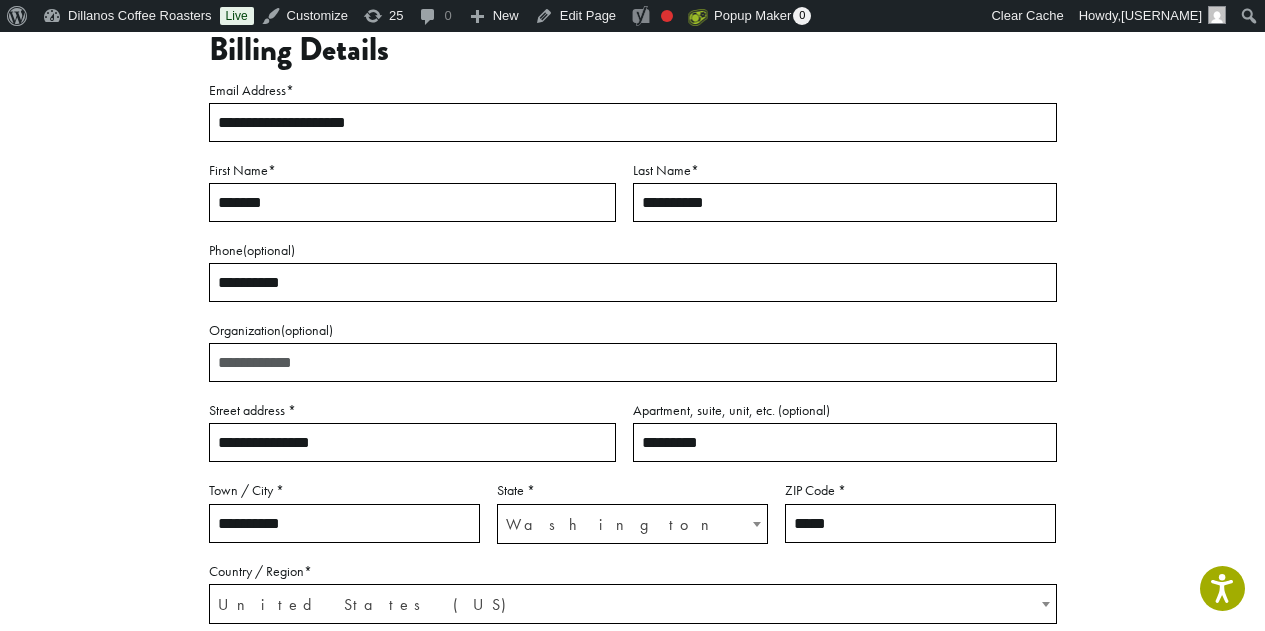 type on "**********" 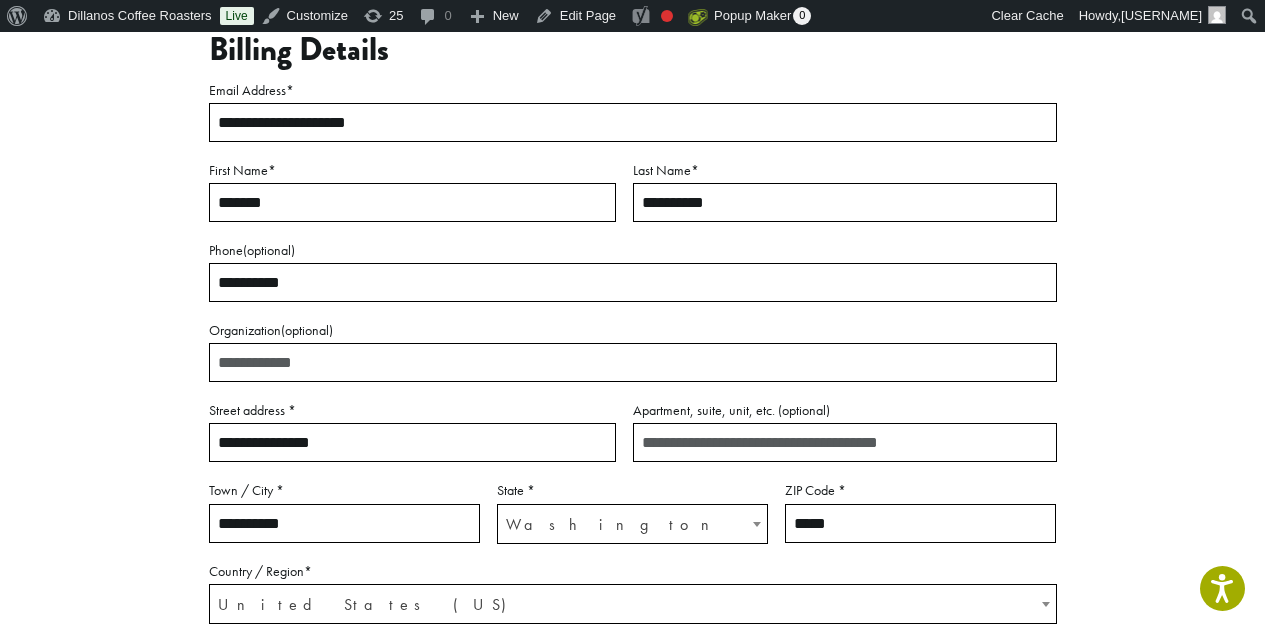type 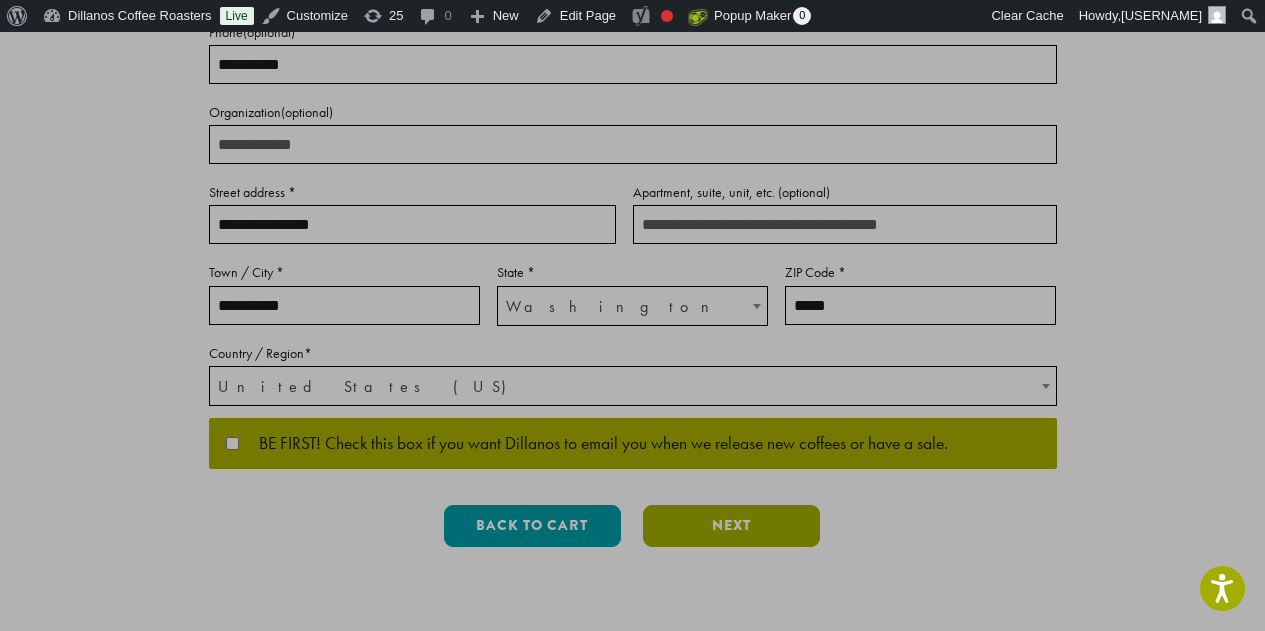 click on "Next" at bounding box center (731, 526) 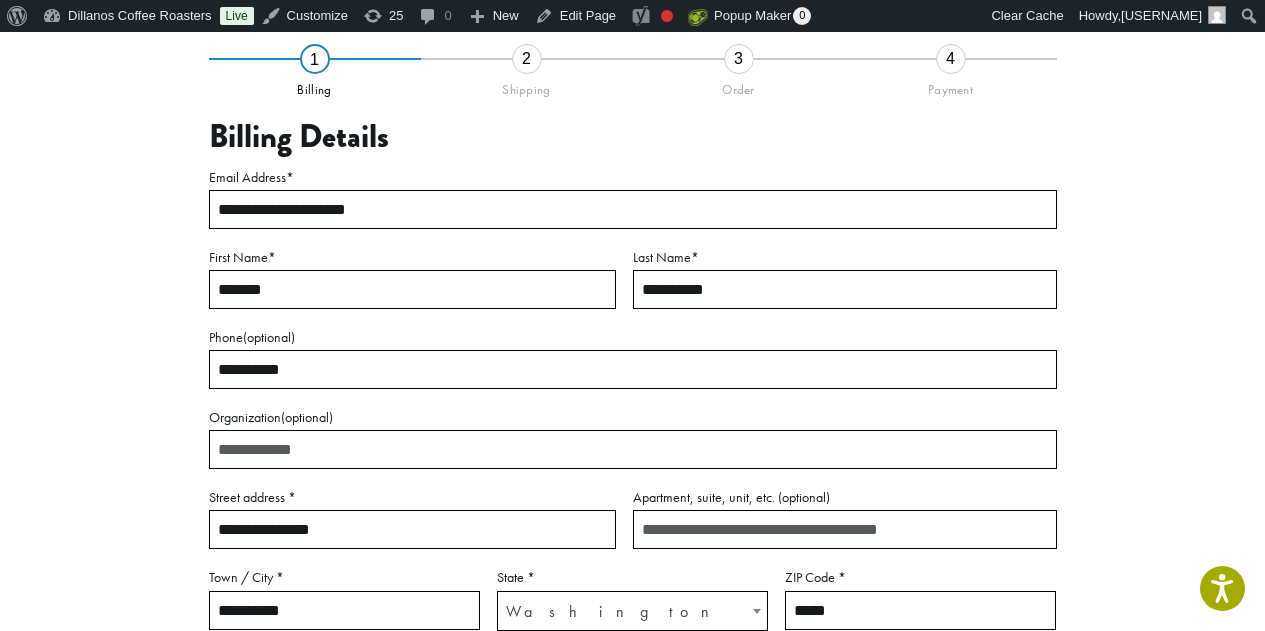 scroll, scrollTop: 146, scrollLeft: 0, axis: vertical 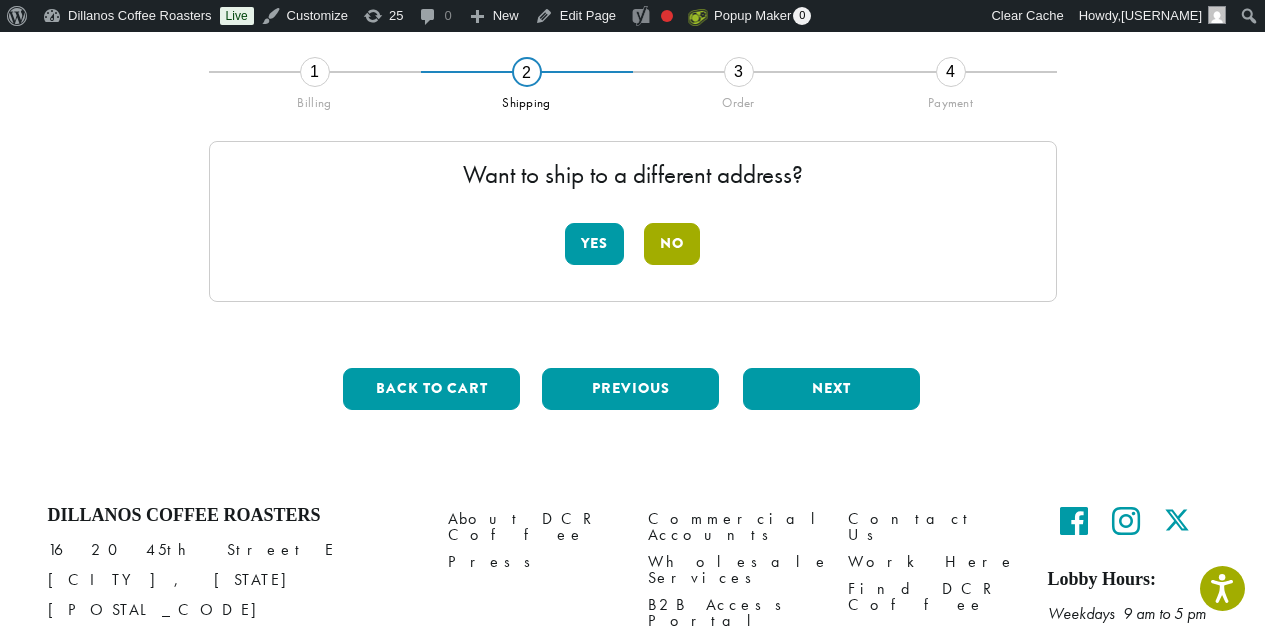 click on "No" at bounding box center (672, 244) 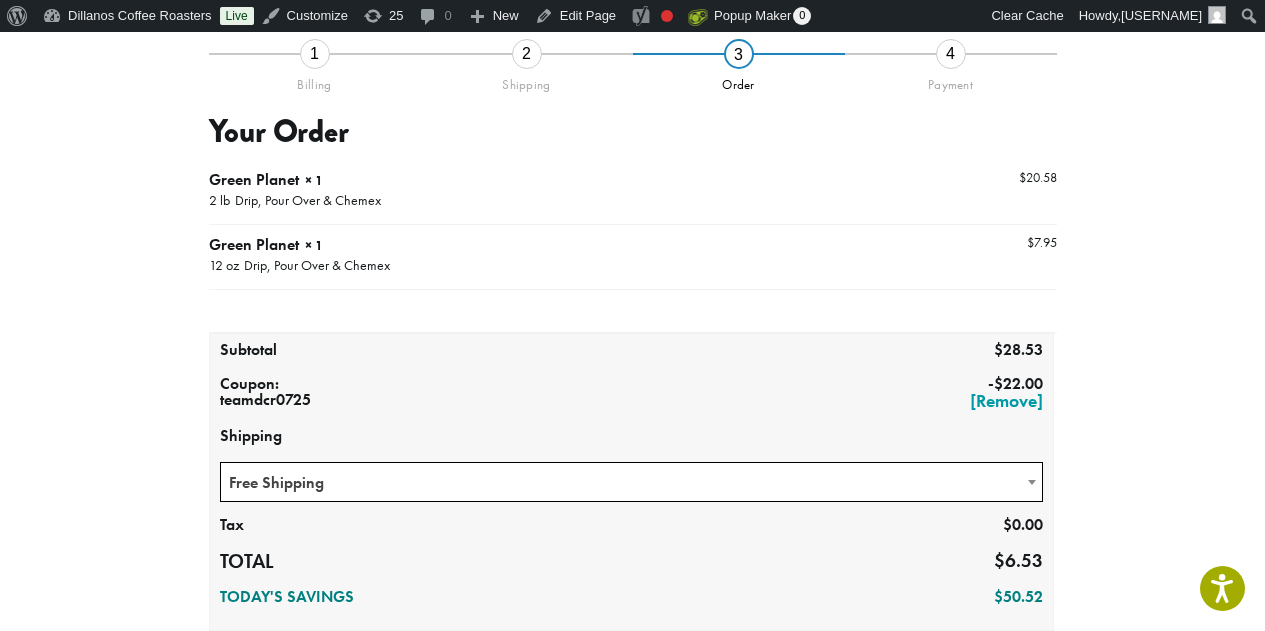 scroll, scrollTop: 165, scrollLeft: 0, axis: vertical 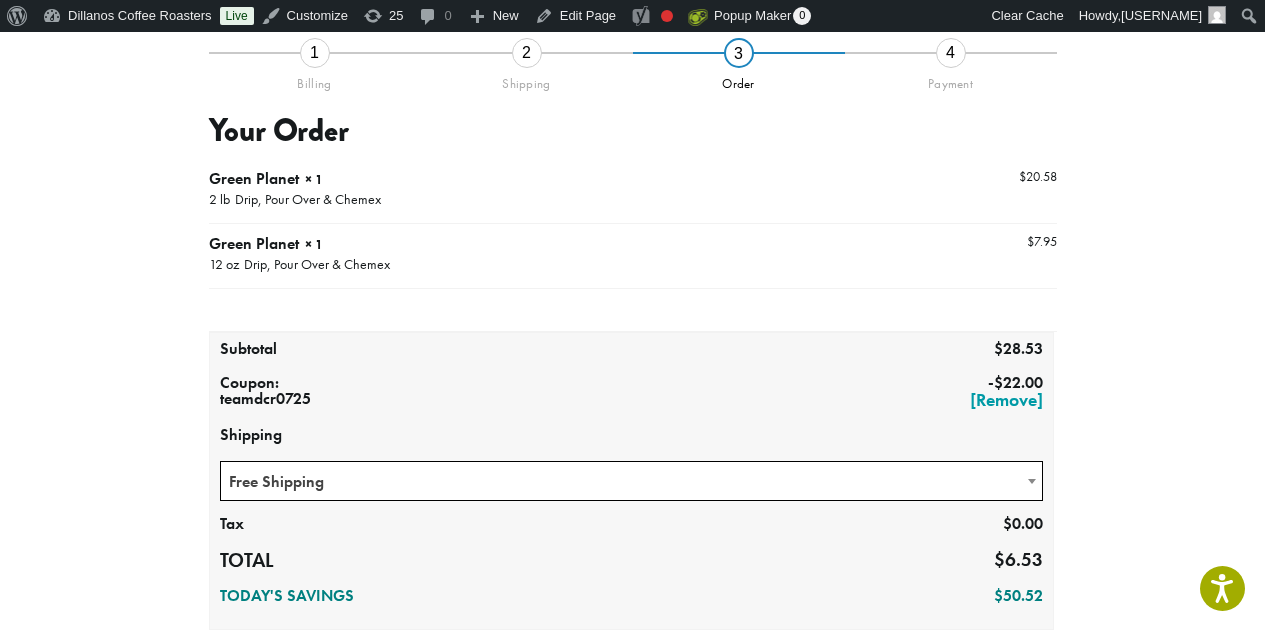 click at bounding box center [1032, 481] 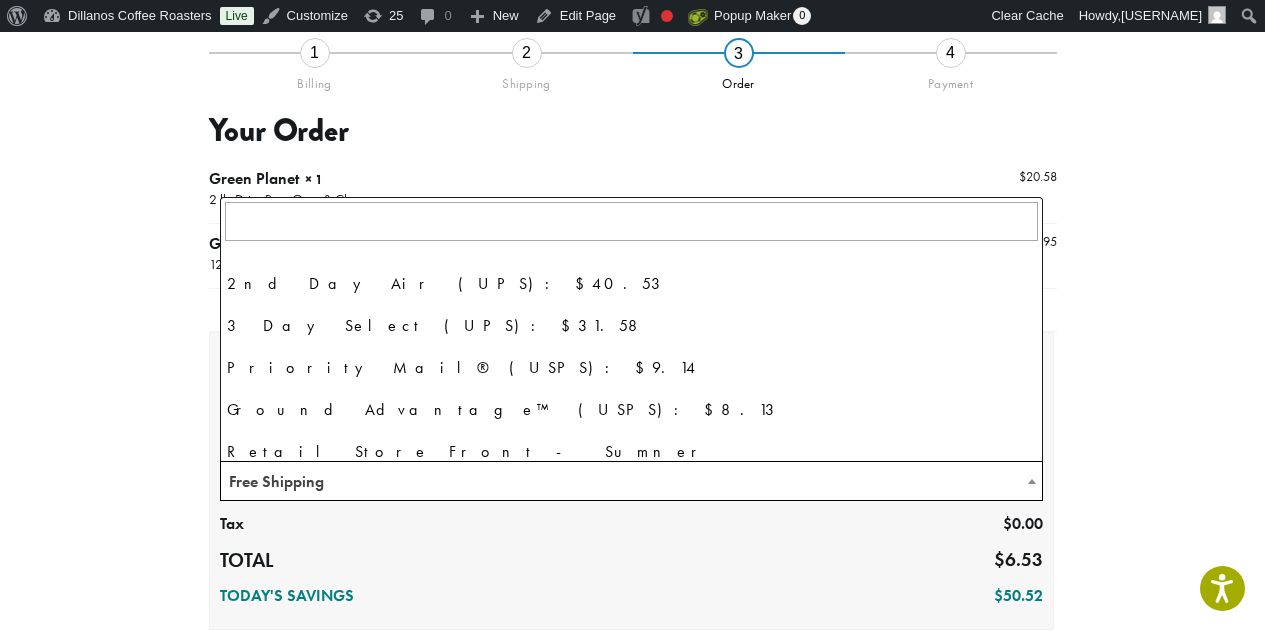 scroll, scrollTop: 136, scrollLeft: 0, axis: vertical 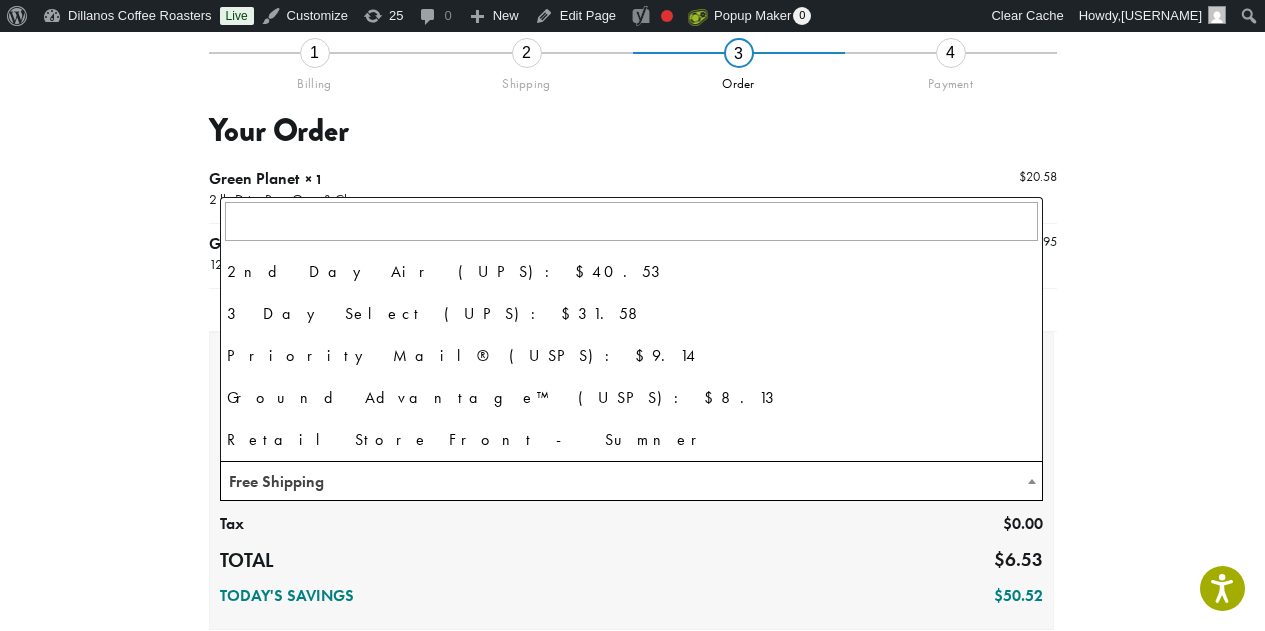 select on "**********" 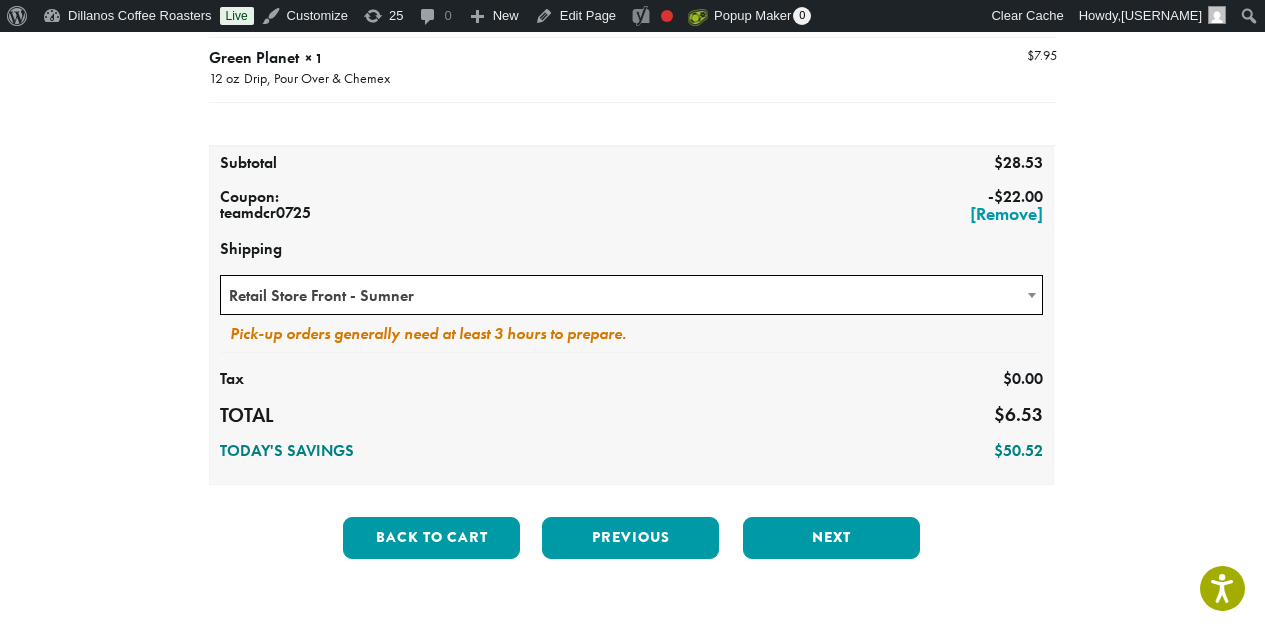 scroll, scrollTop: 352, scrollLeft: 0, axis: vertical 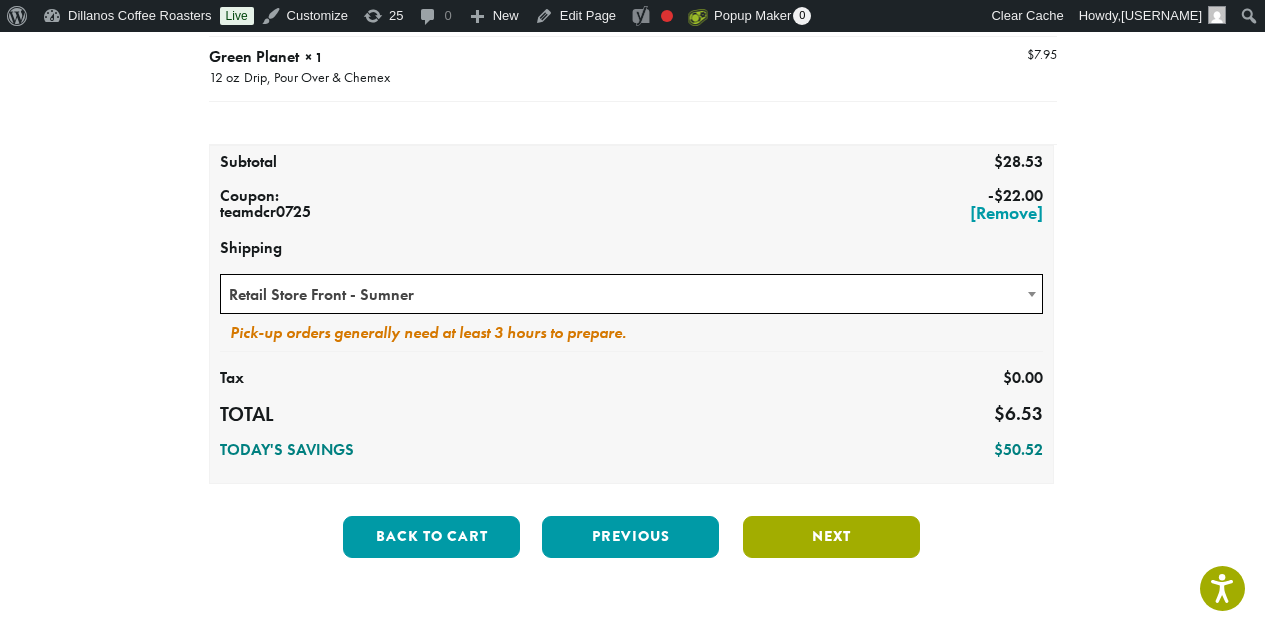 click on "Next" at bounding box center (831, 537) 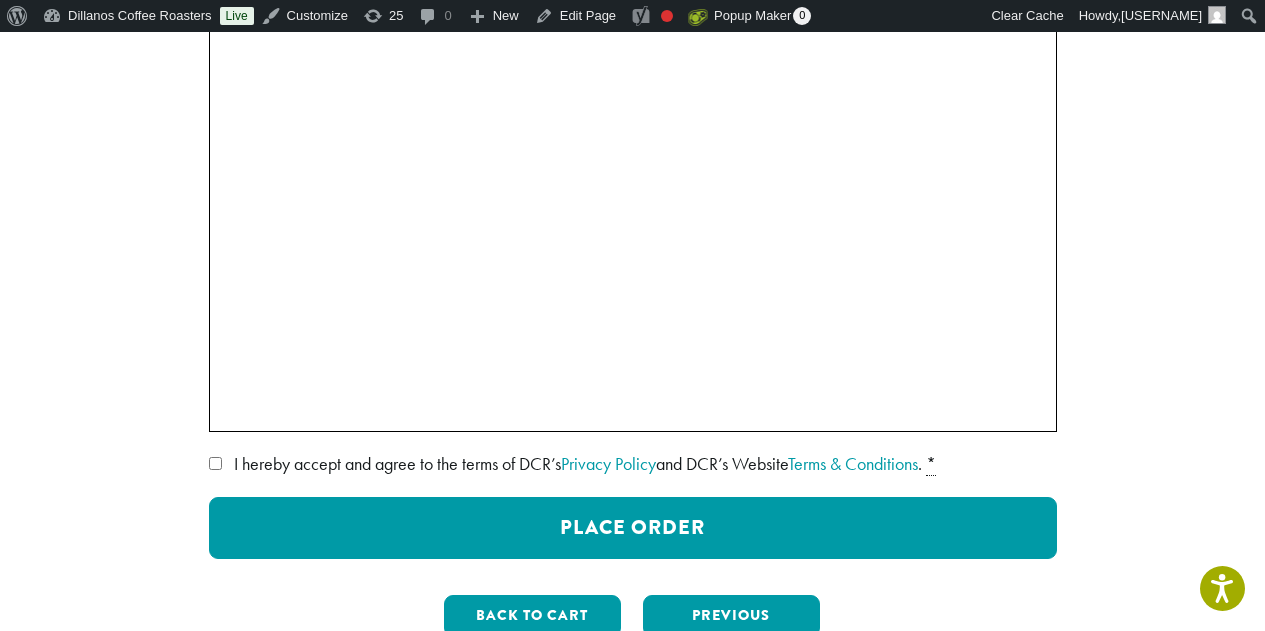 scroll, scrollTop: 480, scrollLeft: 0, axis: vertical 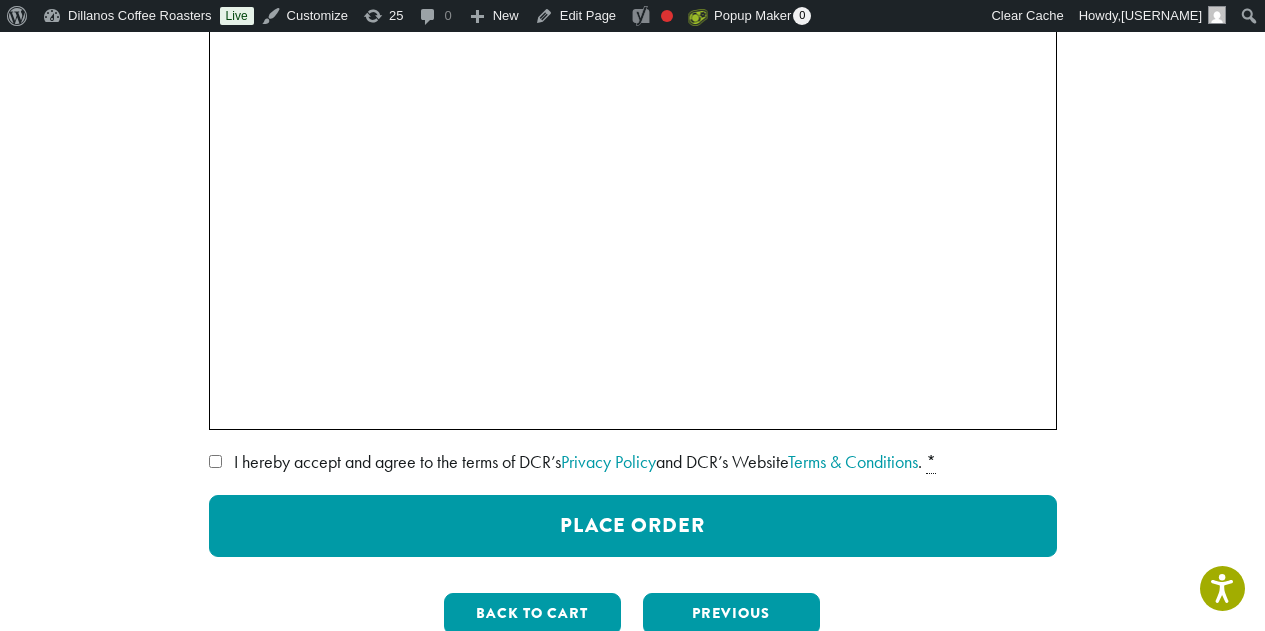 click on "Use a new card" at bounding box center [629, 403] 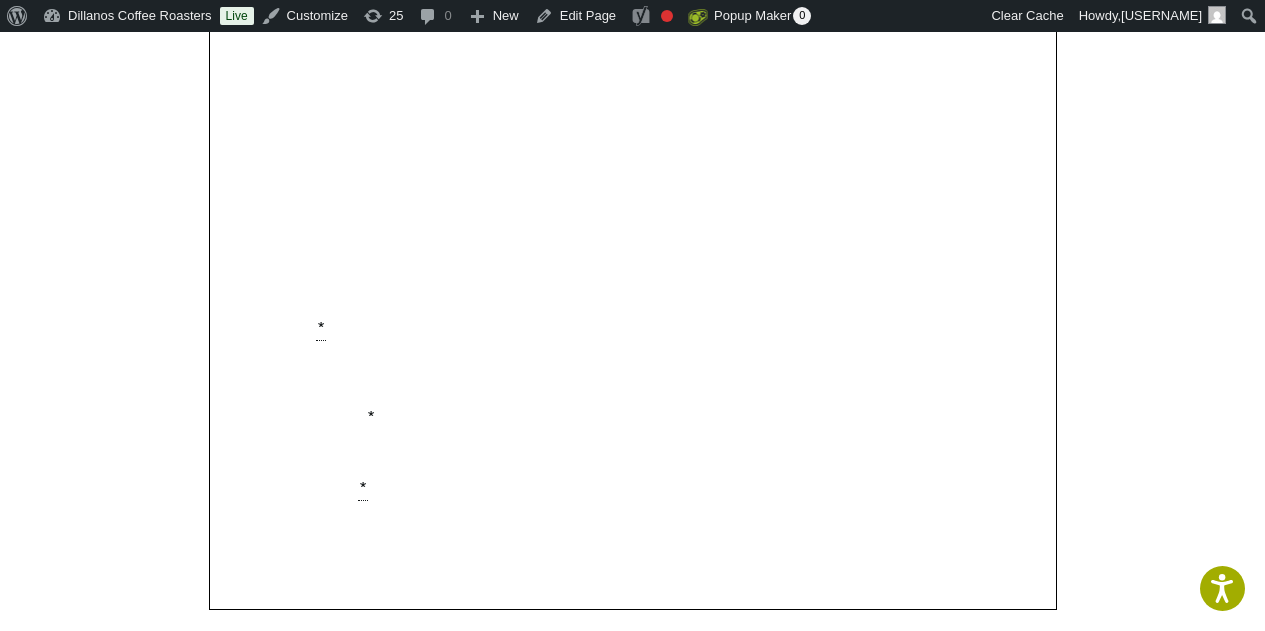 scroll, scrollTop: 590, scrollLeft: 0, axis: vertical 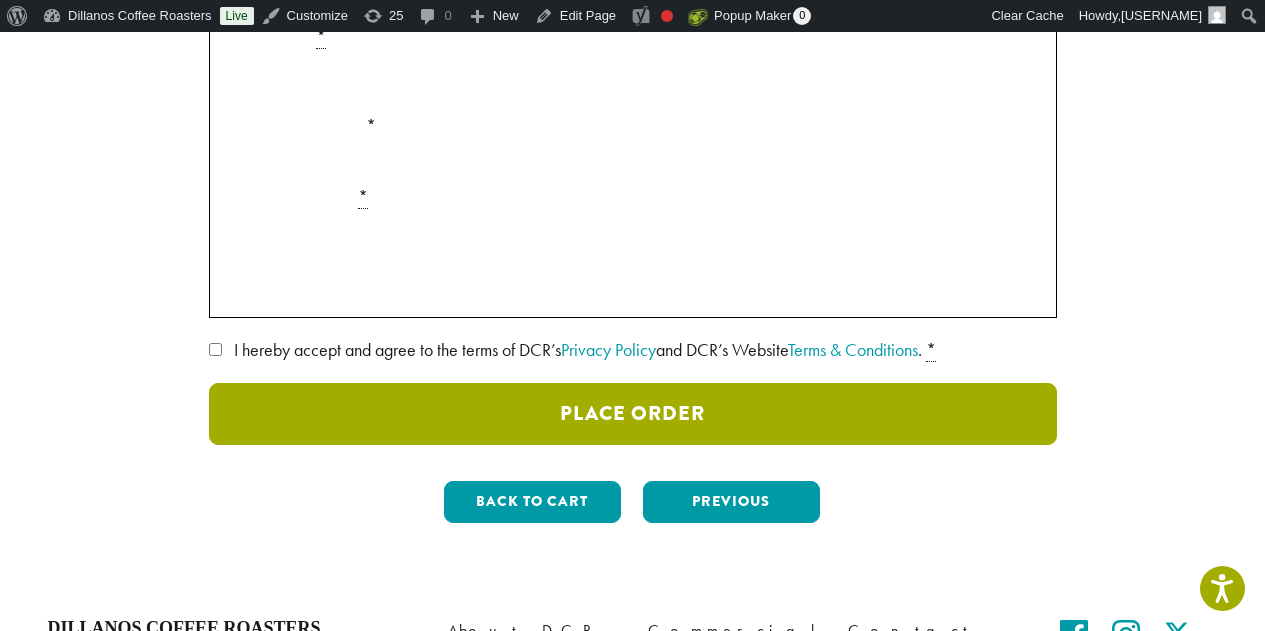click on "Place Order" at bounding box center [633, 414] 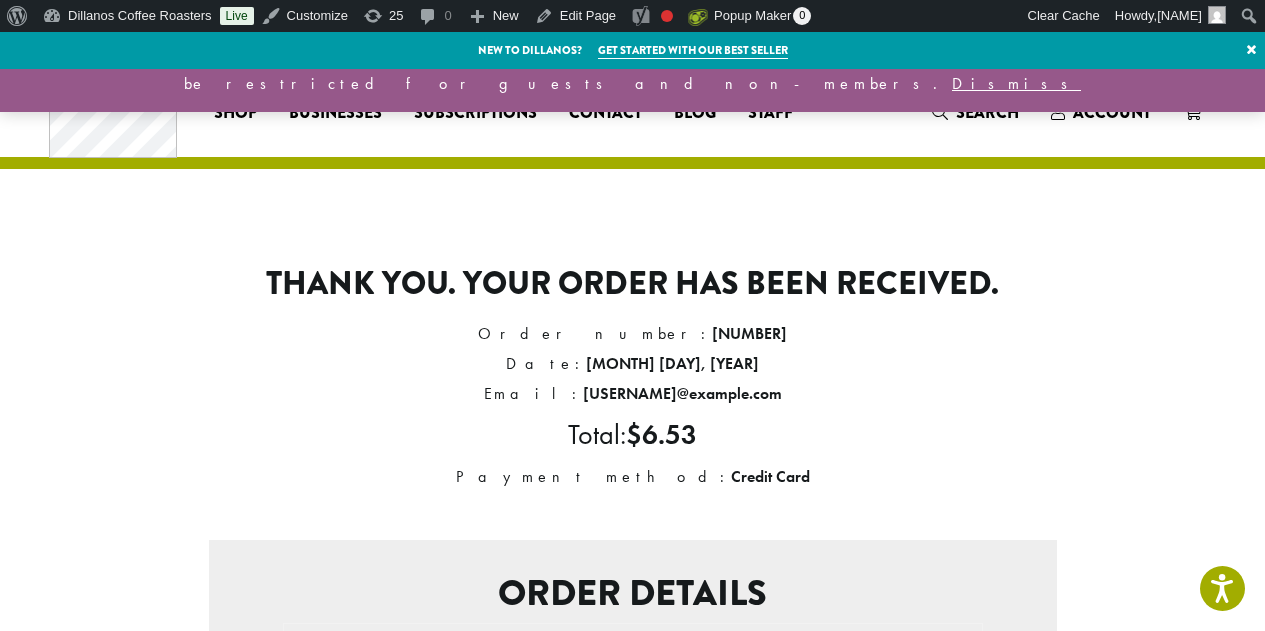scroll, scrollTop: 0, scrollLeft: 0, axis: both 